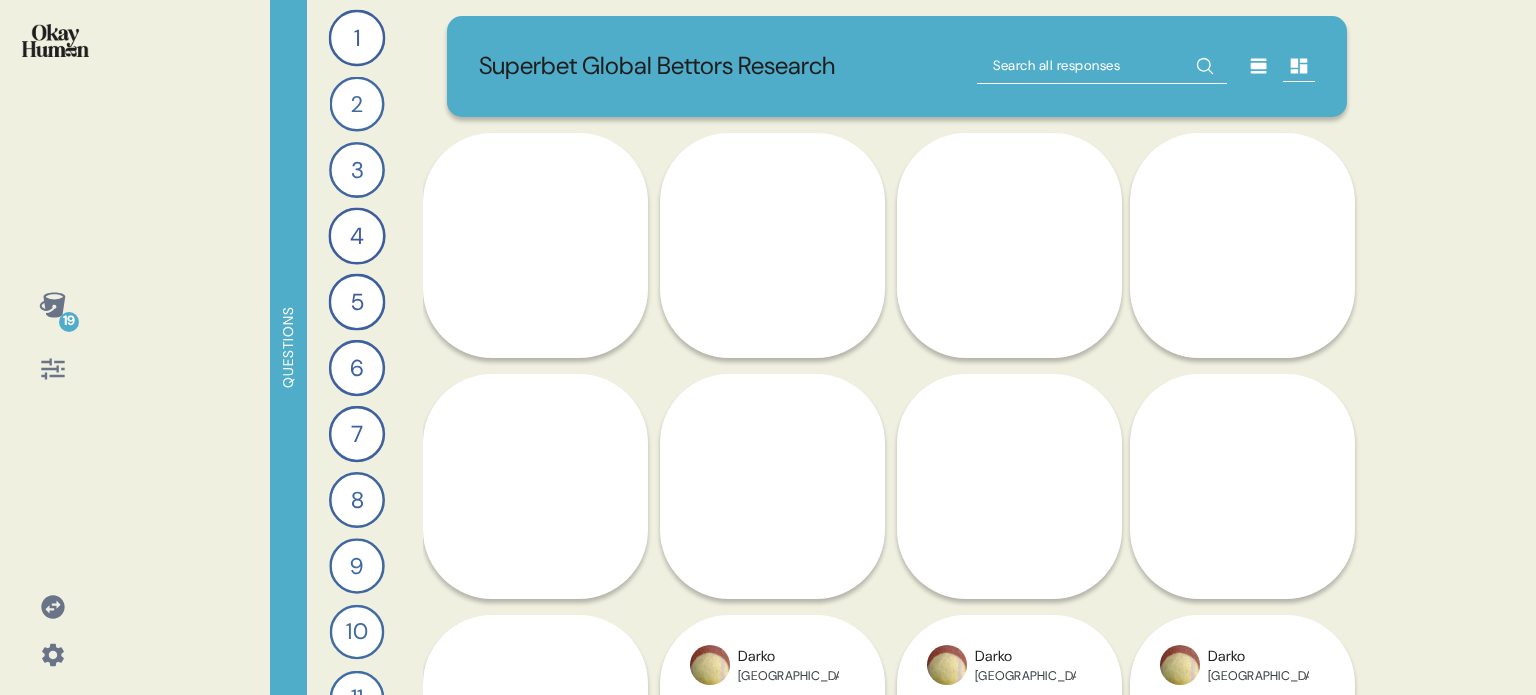scroll, scrollTop: 0, scrollLeft: 0, axis: both 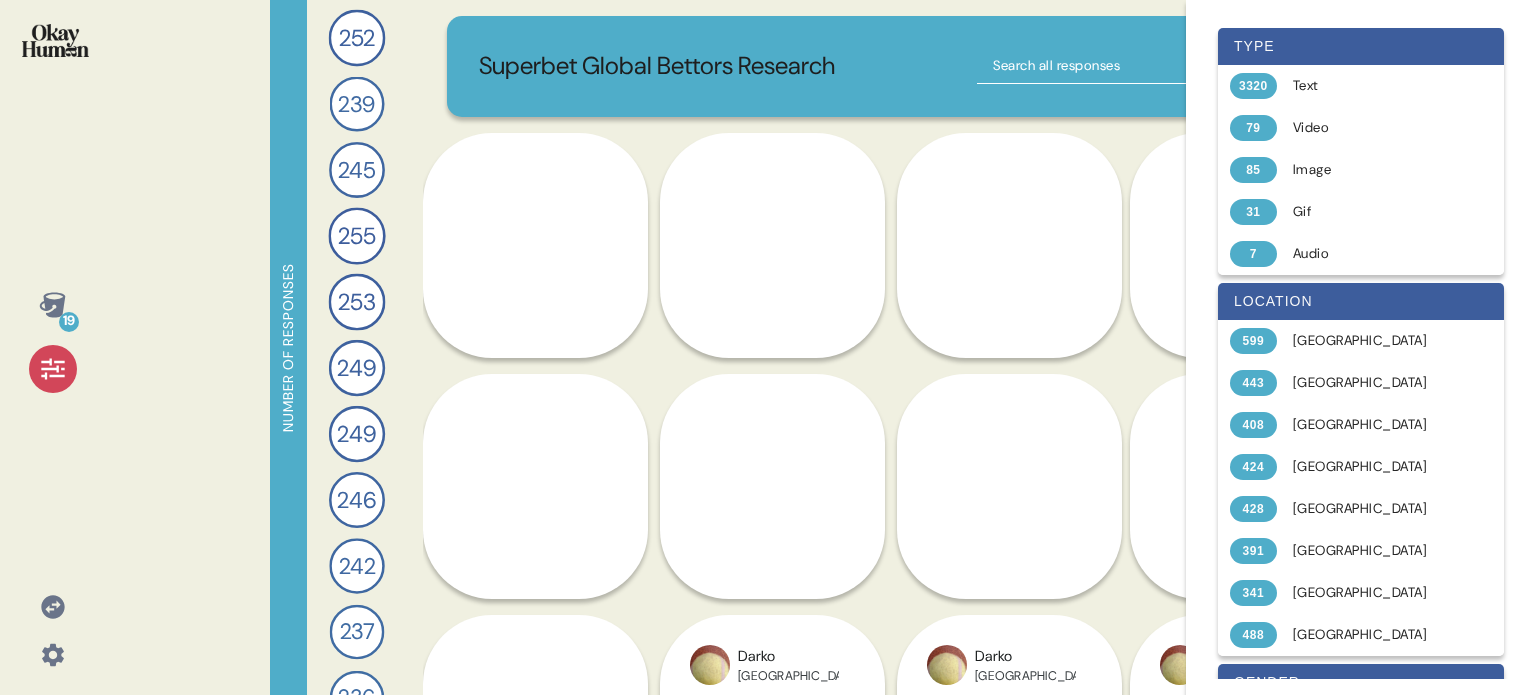 click on "19 Number of responses 252 Describe your perfect day of entertainment and send me a piece of media that represents it. 252 Responses text Responses 239 How does (or doesn't) sports betting fit into your perfect day of entertainment? 239 Responses text Responses 245 Tell me about the top games and apps you're spending a lot of time with. 245 Responses text Responses 255 What sports entertainment brands, channels, apps, etc. do you think are doing a really good job lately? 255 Responses text Responses 253 What are your go-to sports betting platforms and why are they your go-tos? 253 Responses text Responses 249 Tell me about any loyalty/rewards programs or perks your go-to sports betting platforms offer. 249 Responses text Responses 249 What happened the last time you switched from using one sports betting website/app to another one? 249 Responses text Responses 246 Tell me anything that comes to mind about Superbet. 246 Responses text Responses 242 242 Responses text Responses 237 237 Responses text Responses" at bounding box center [768, 347] 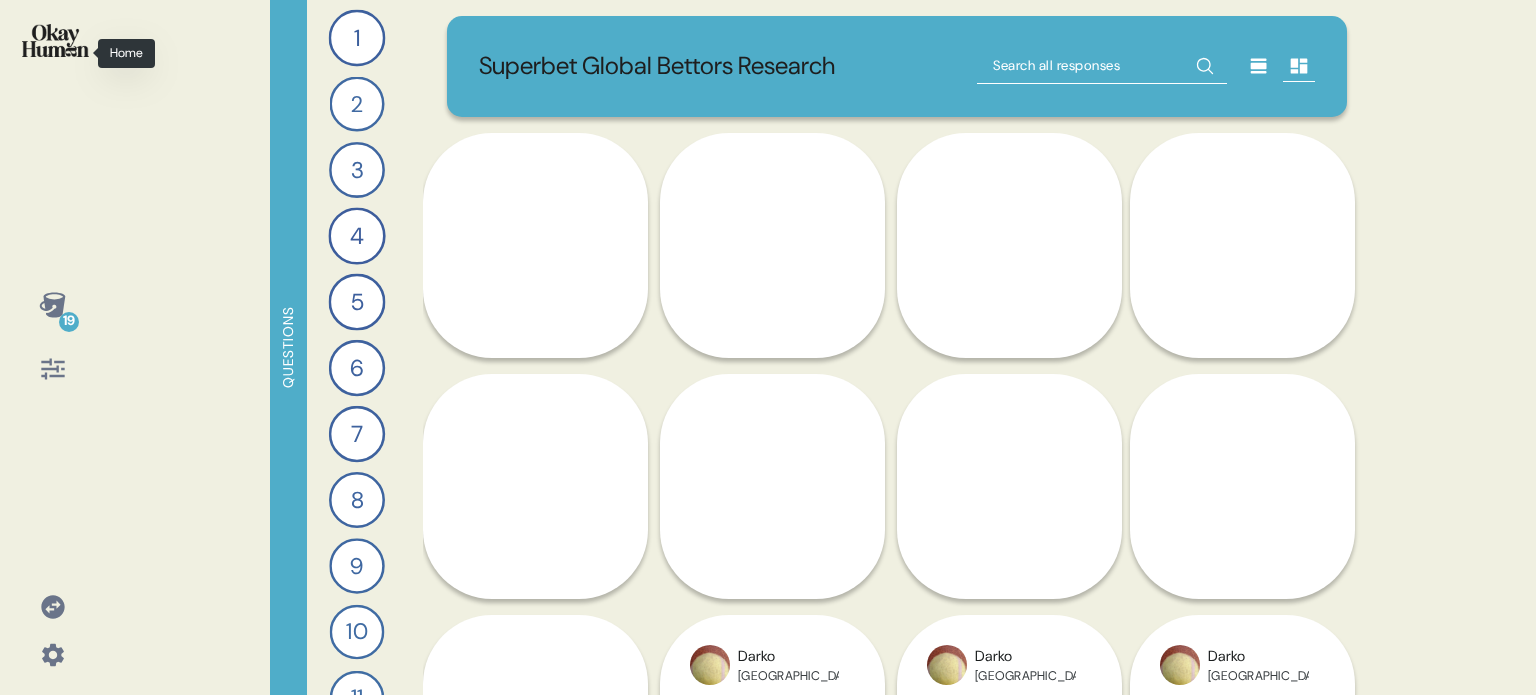 click at bounding box center (55, 40) 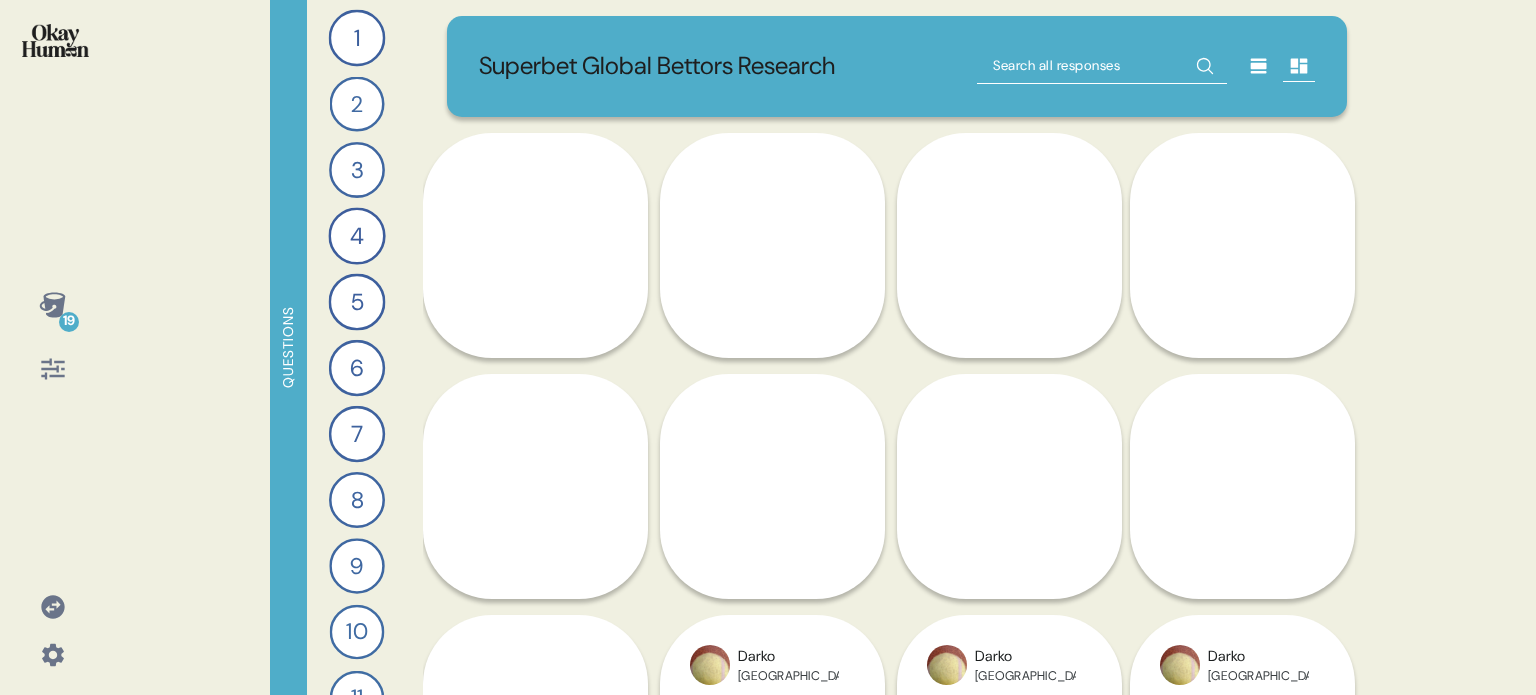 click 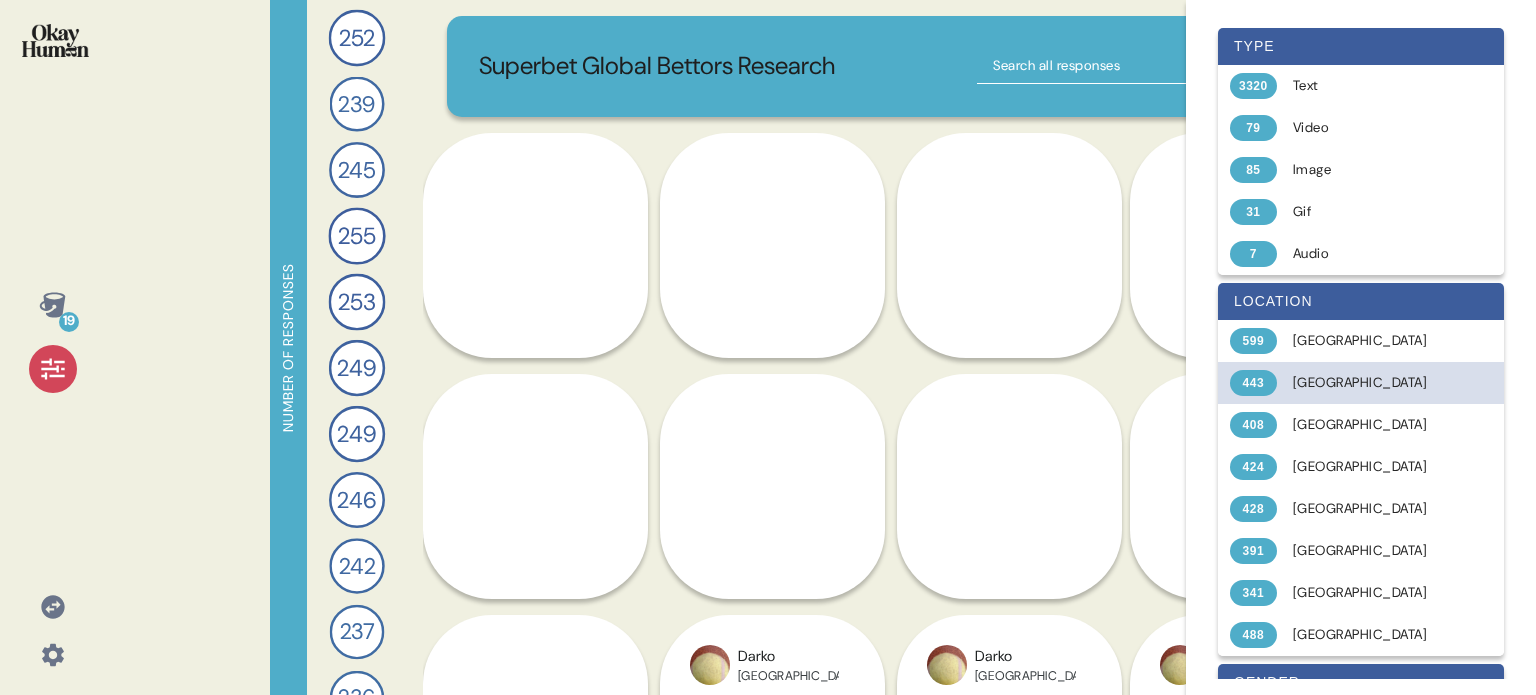 scroll, scrollTop: 300, scrollLeft: 0, axis: vertical 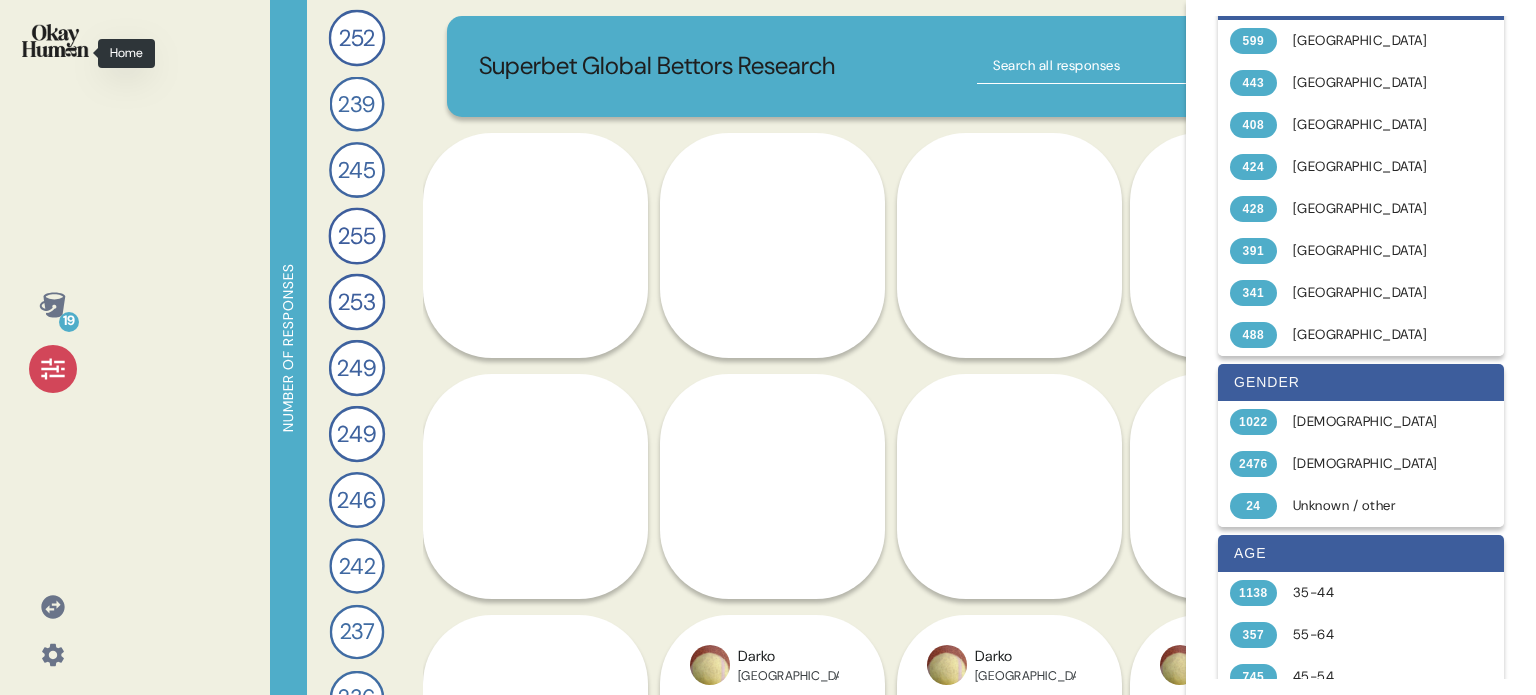 click at bounding box center [55, 40] 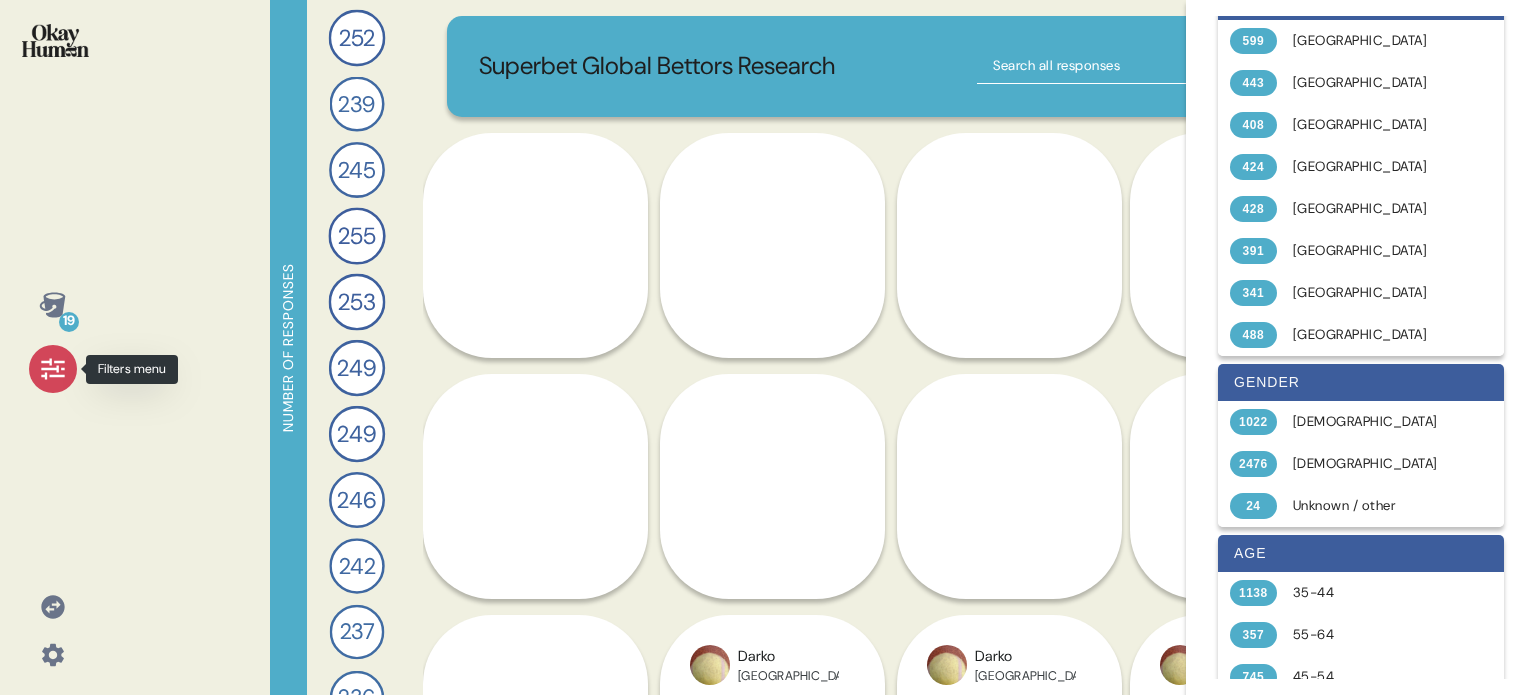 click 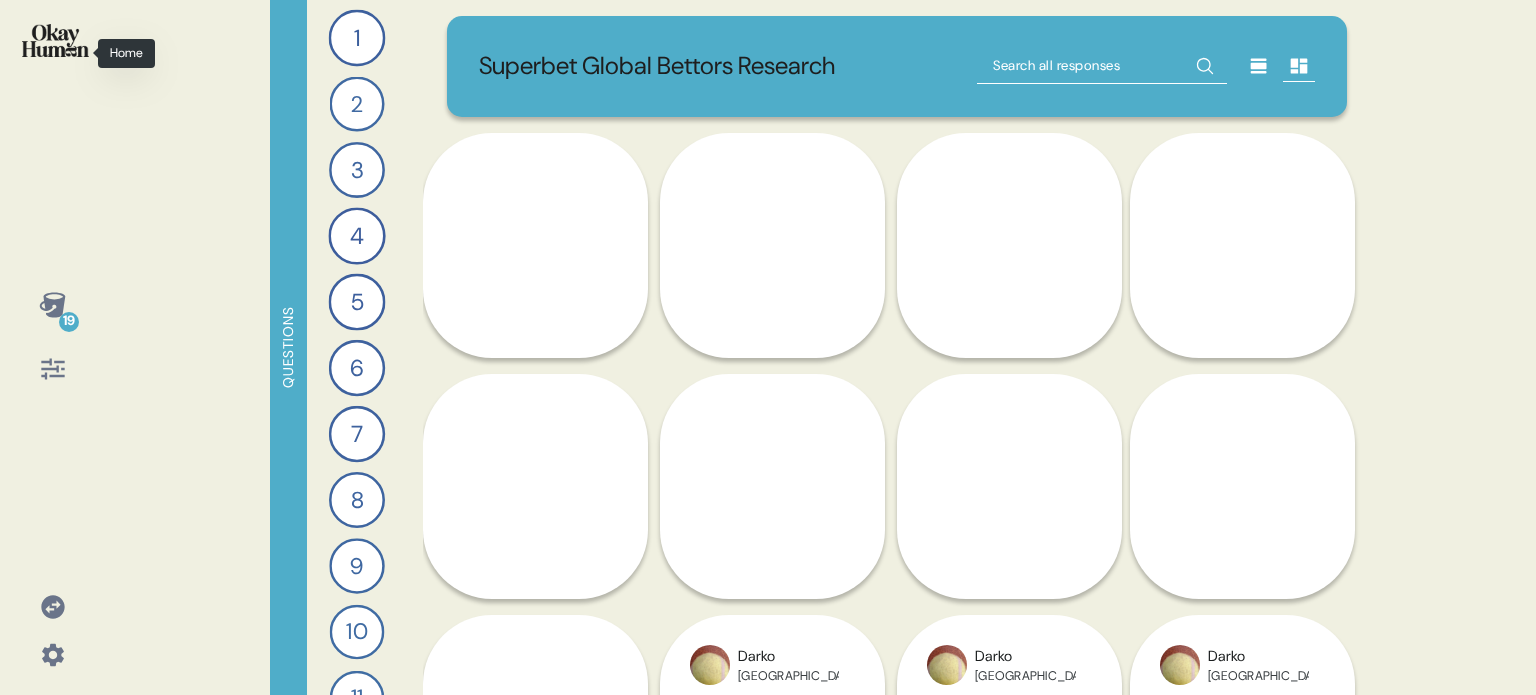 click at bounding box center (55, 40) 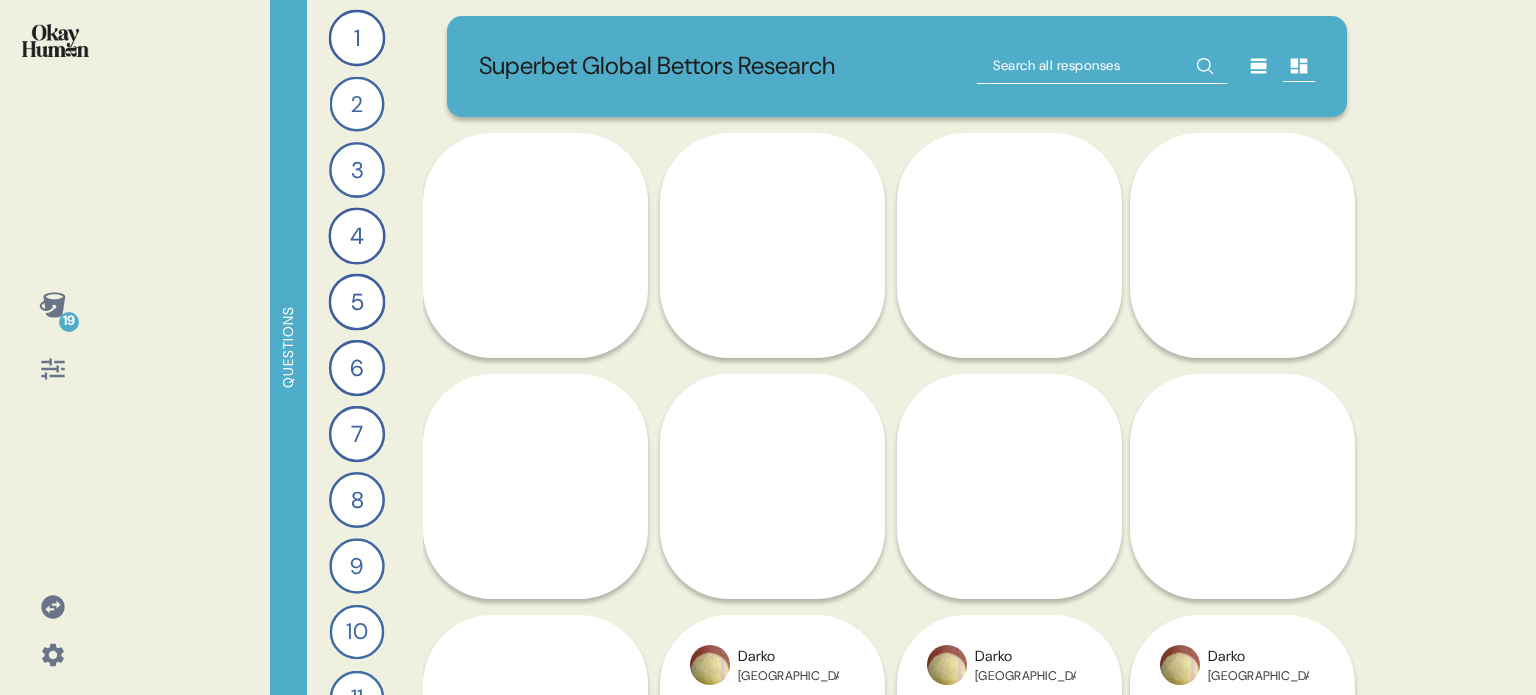 click 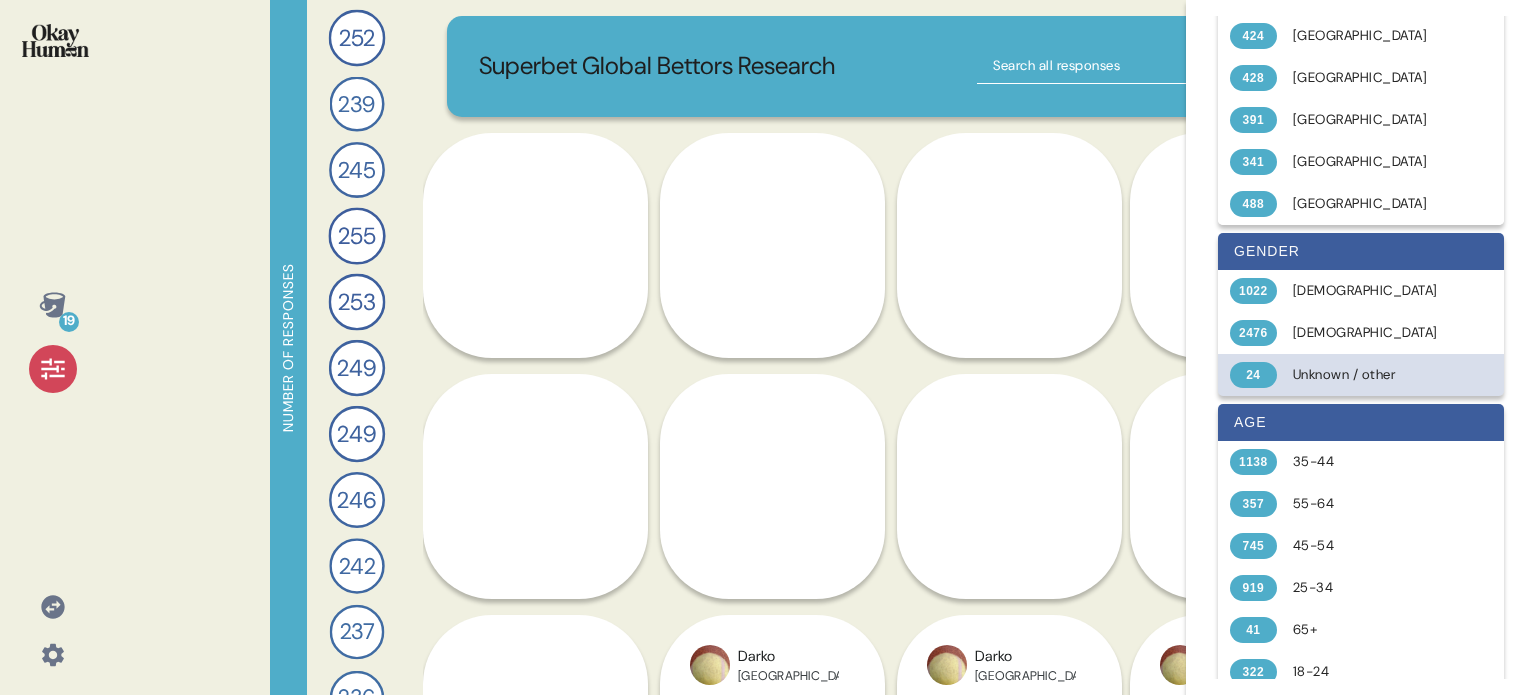 scroll, scrollTop: 456, scrollLeft: 0, axis: vertical 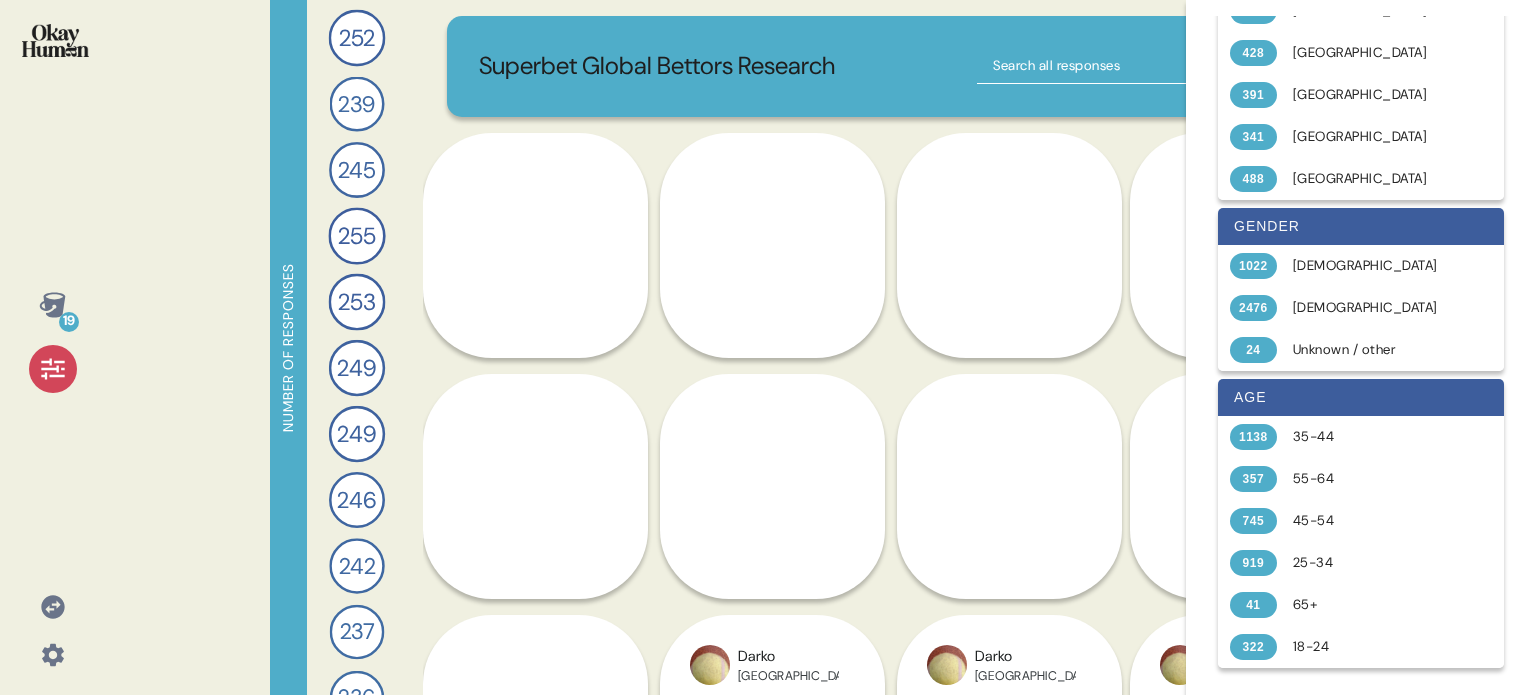 click at bounding box center [53, 369] 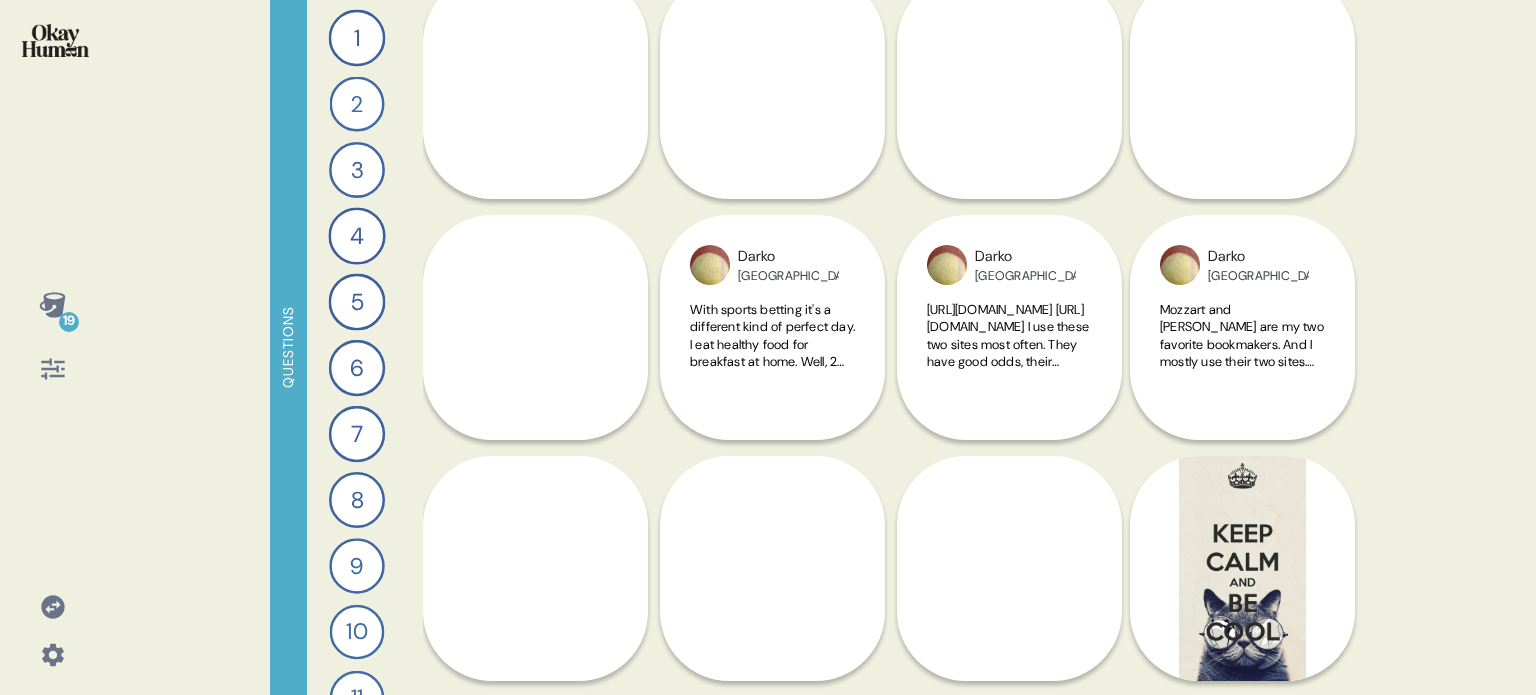 scroll, scrollTop: 0, scrollLeft: 0, axis: both 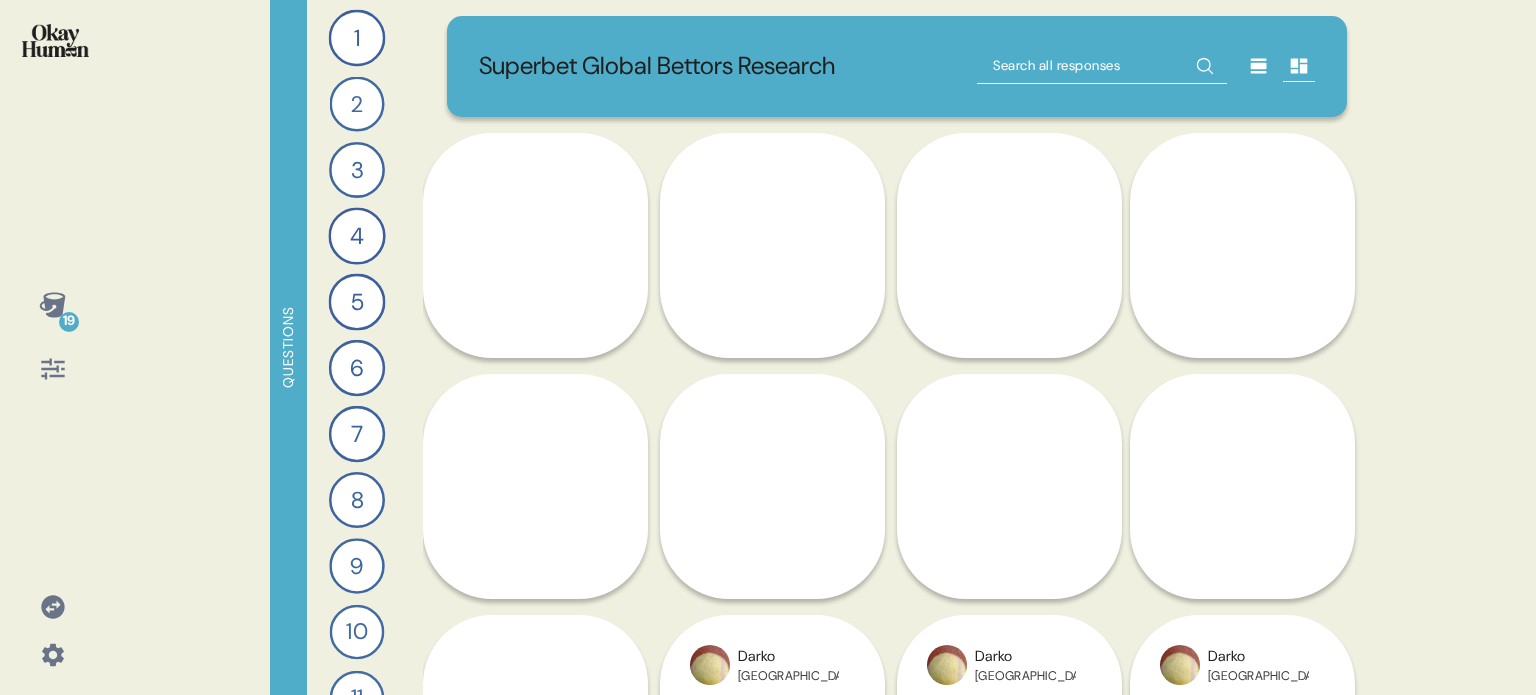 click at bounding box center (1102, 66) 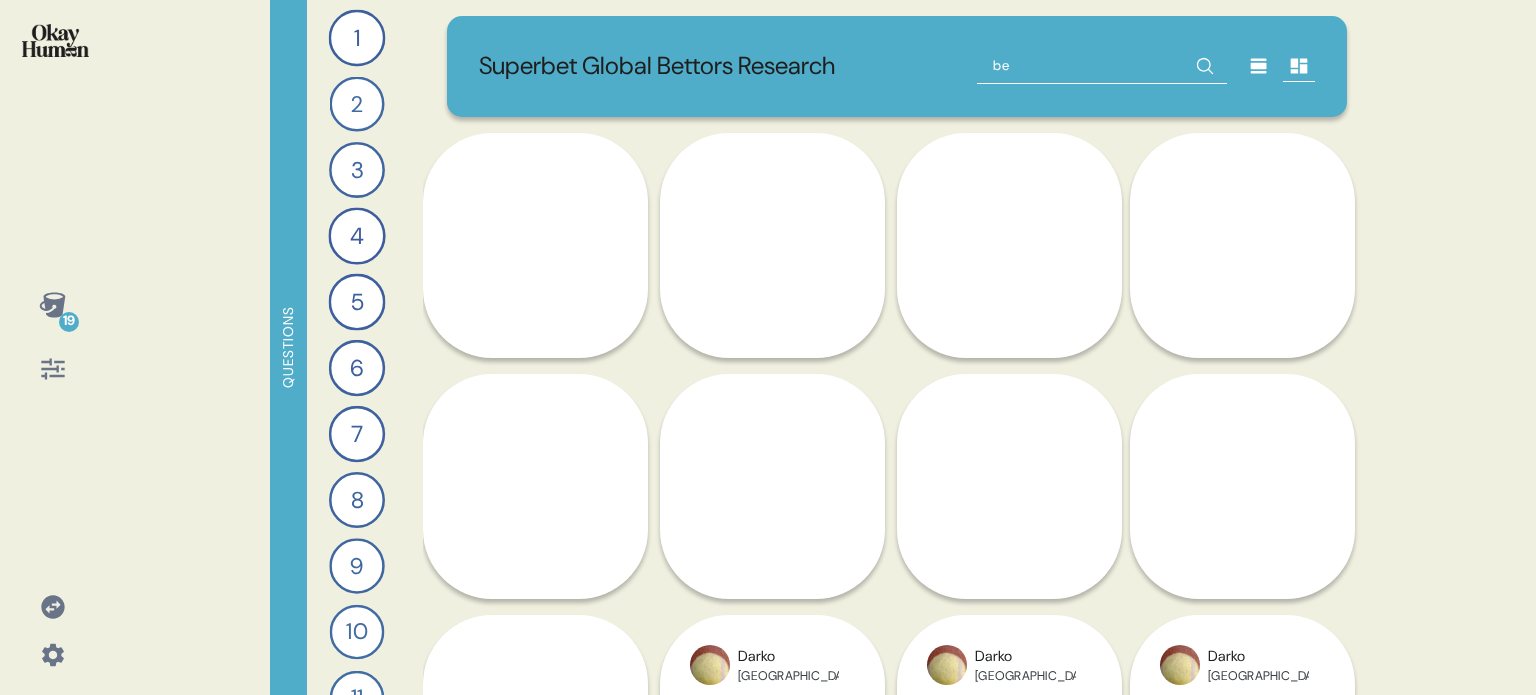 type on "bet" 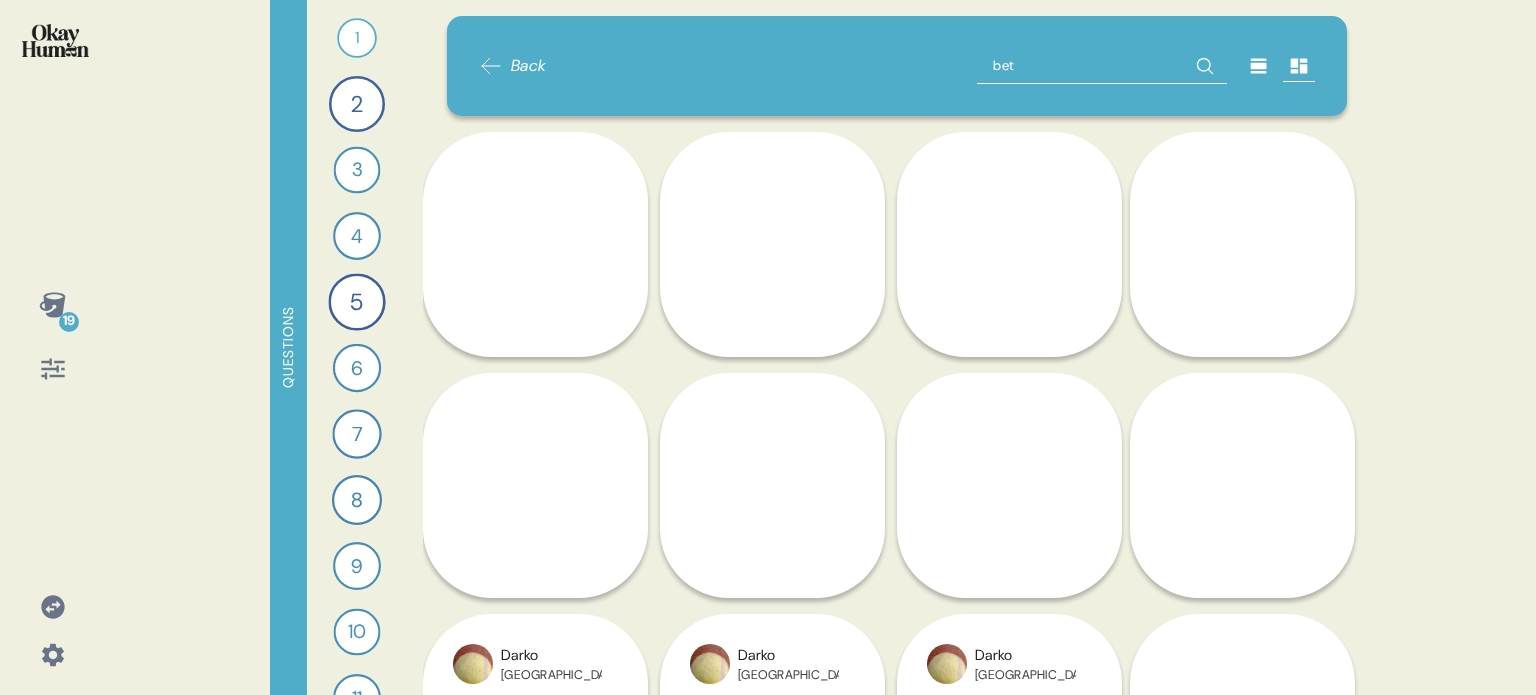 click on "Back bet" at bounding box center [897, 66] 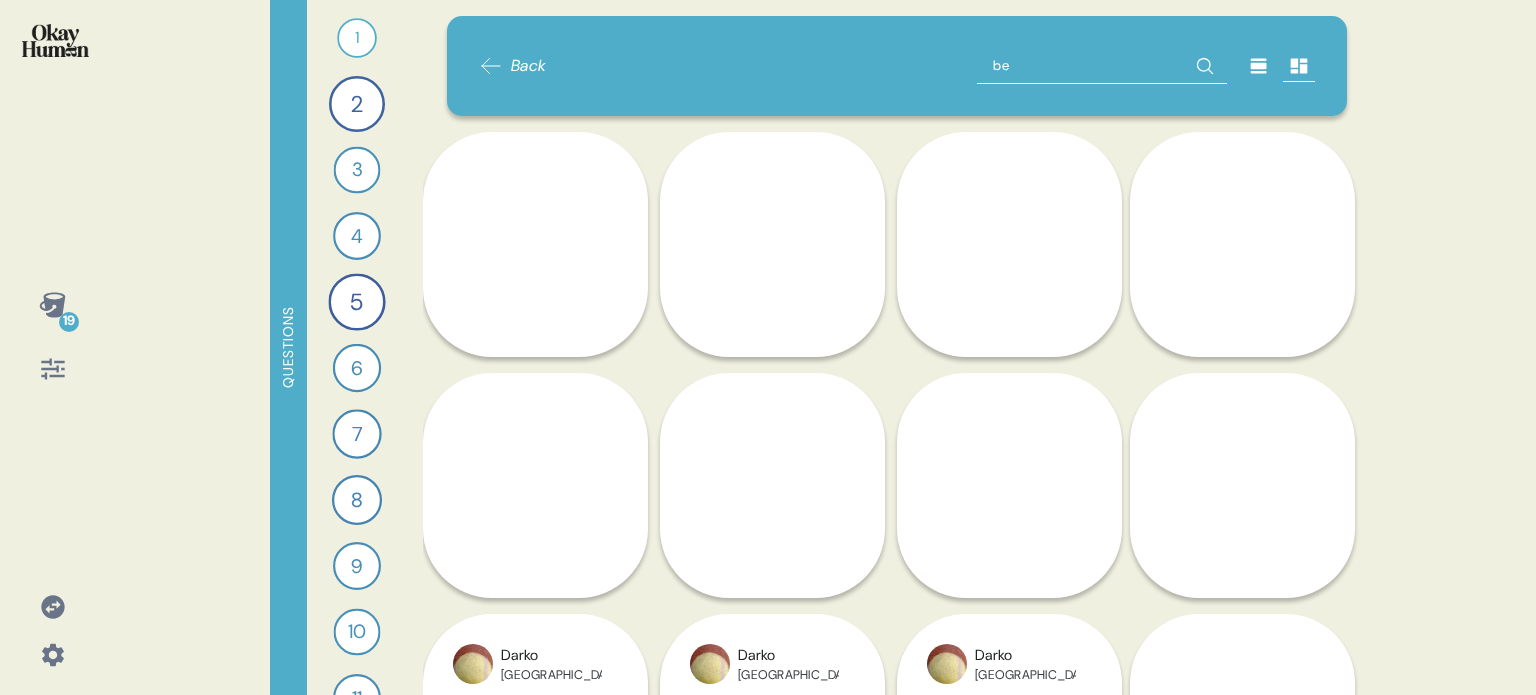 type on "b" 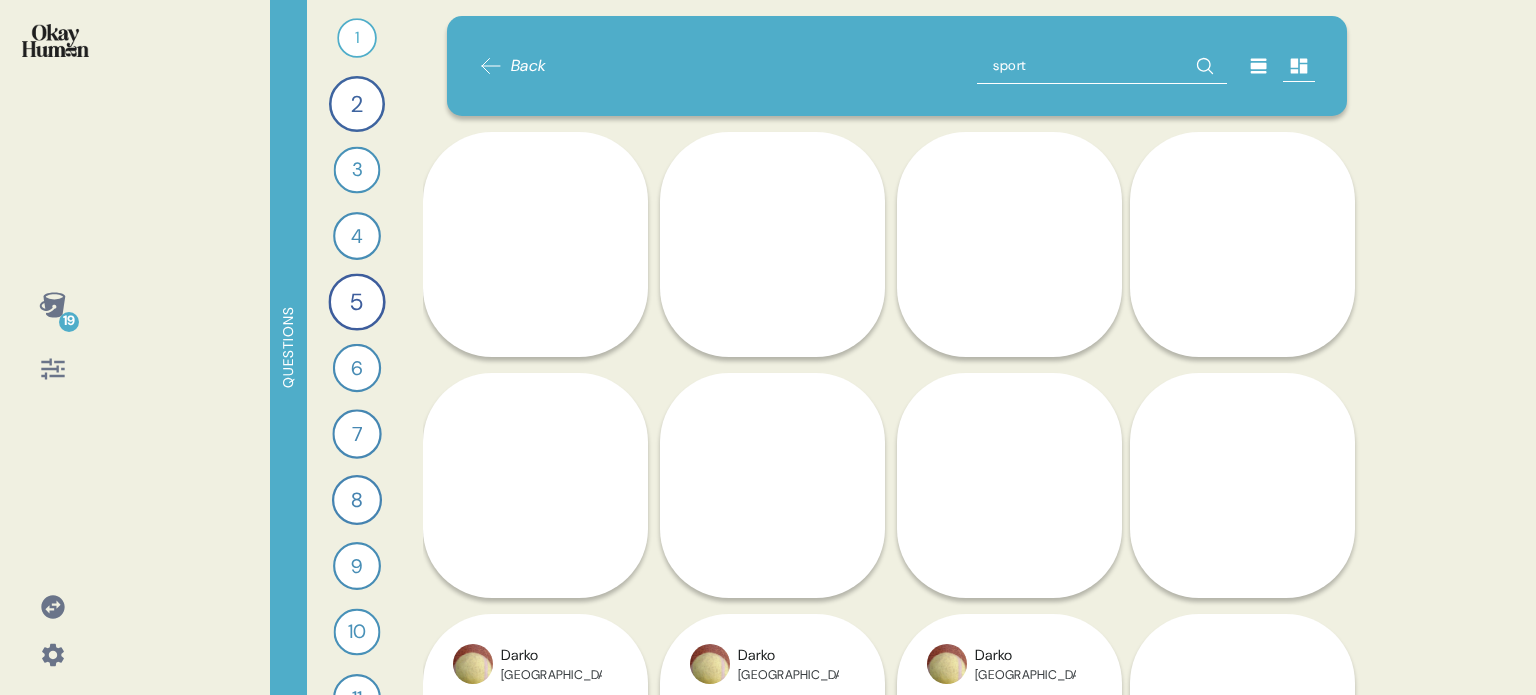 type on "sports" 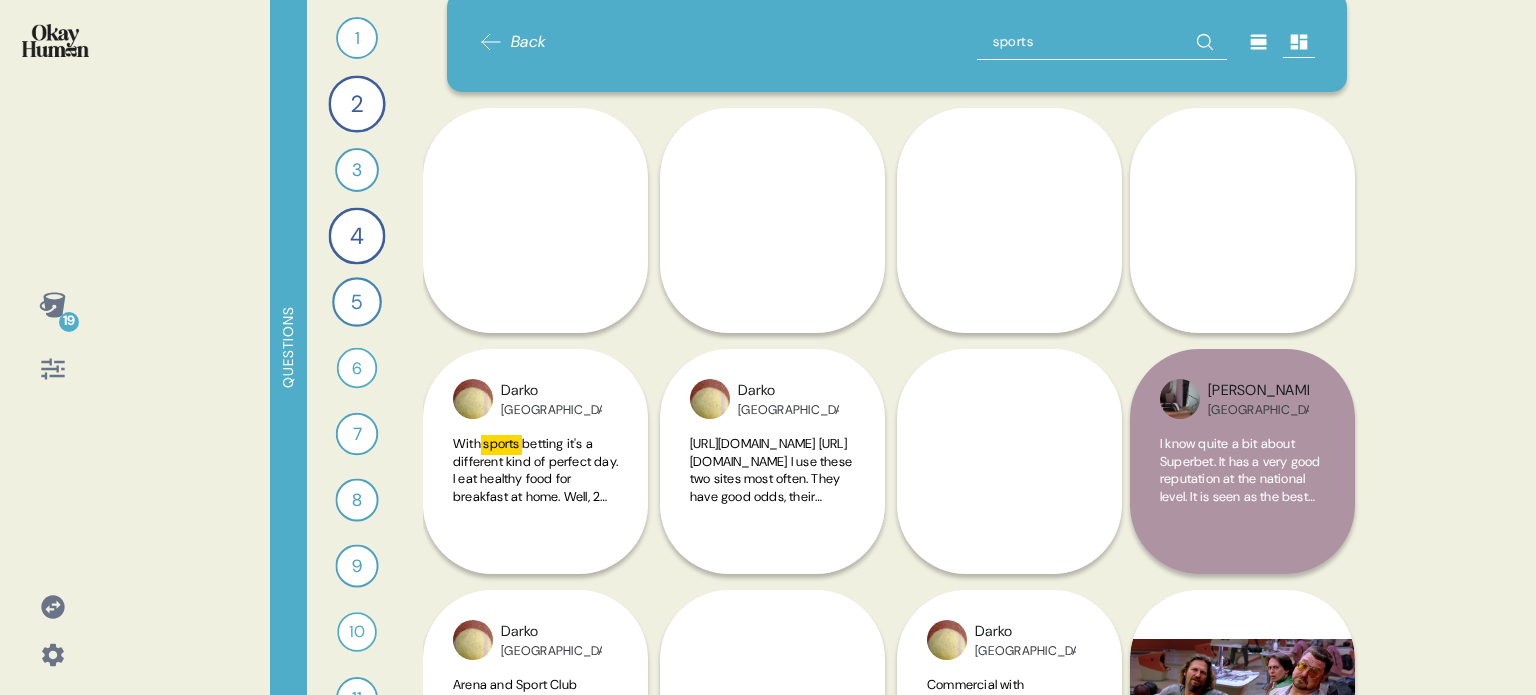 scroll, scrollTop: 0, scrollLeft: 0, axis: both 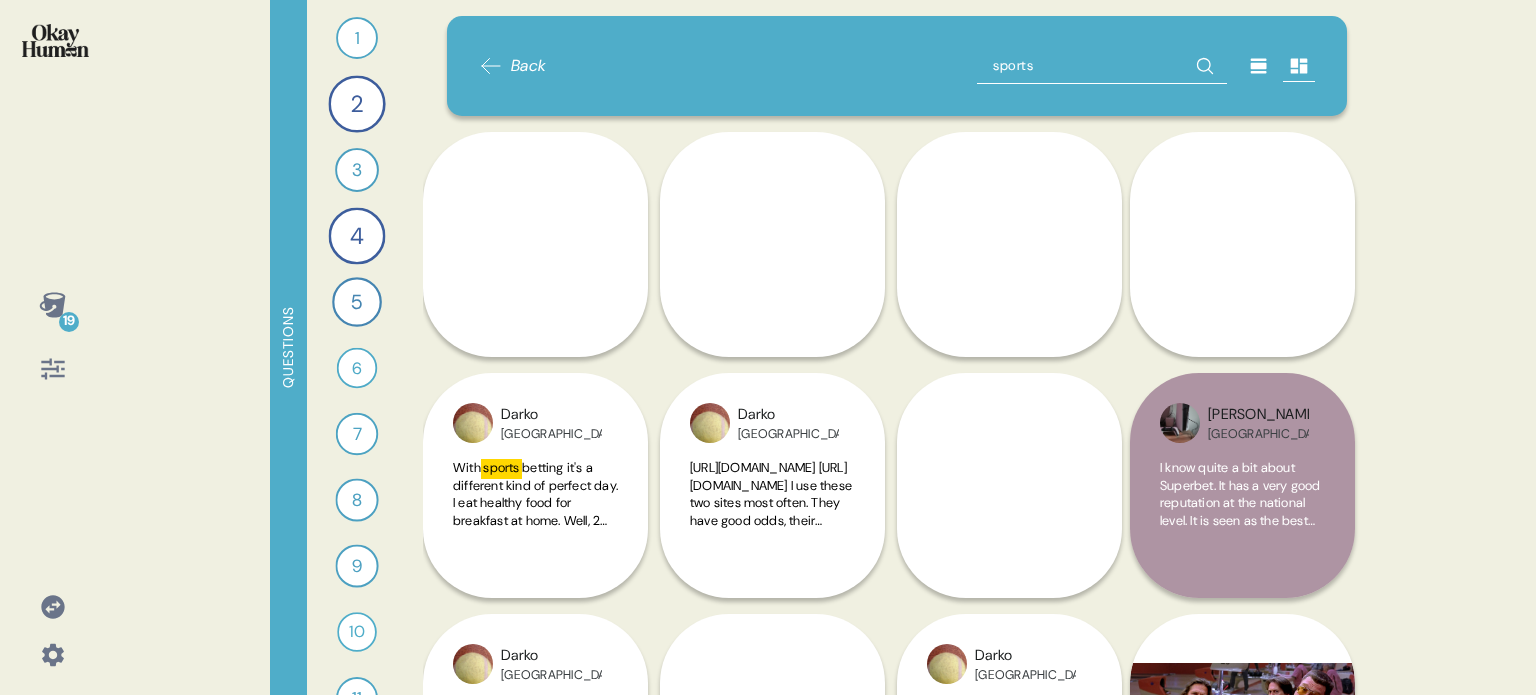 click 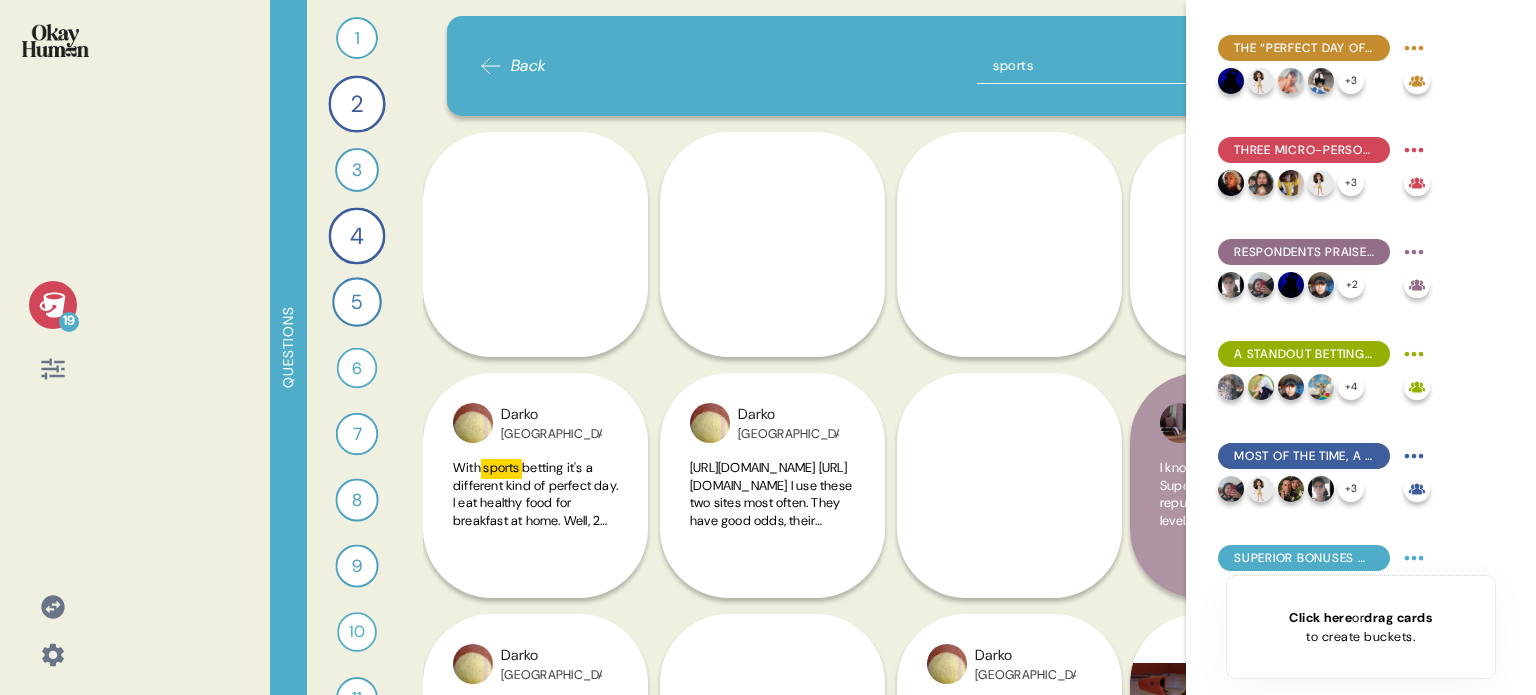 click on "19" at bounding box center (52, 337) 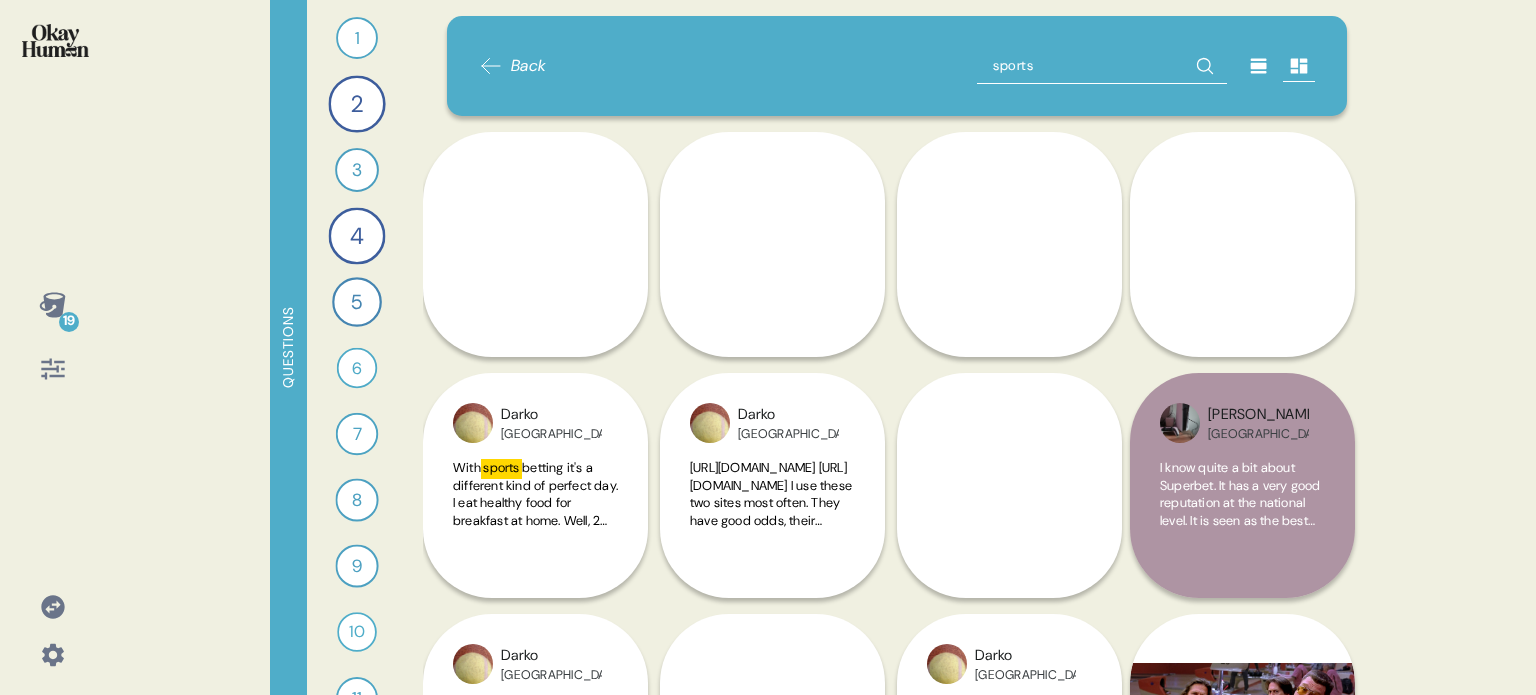 click at bounding box center [52, 53] 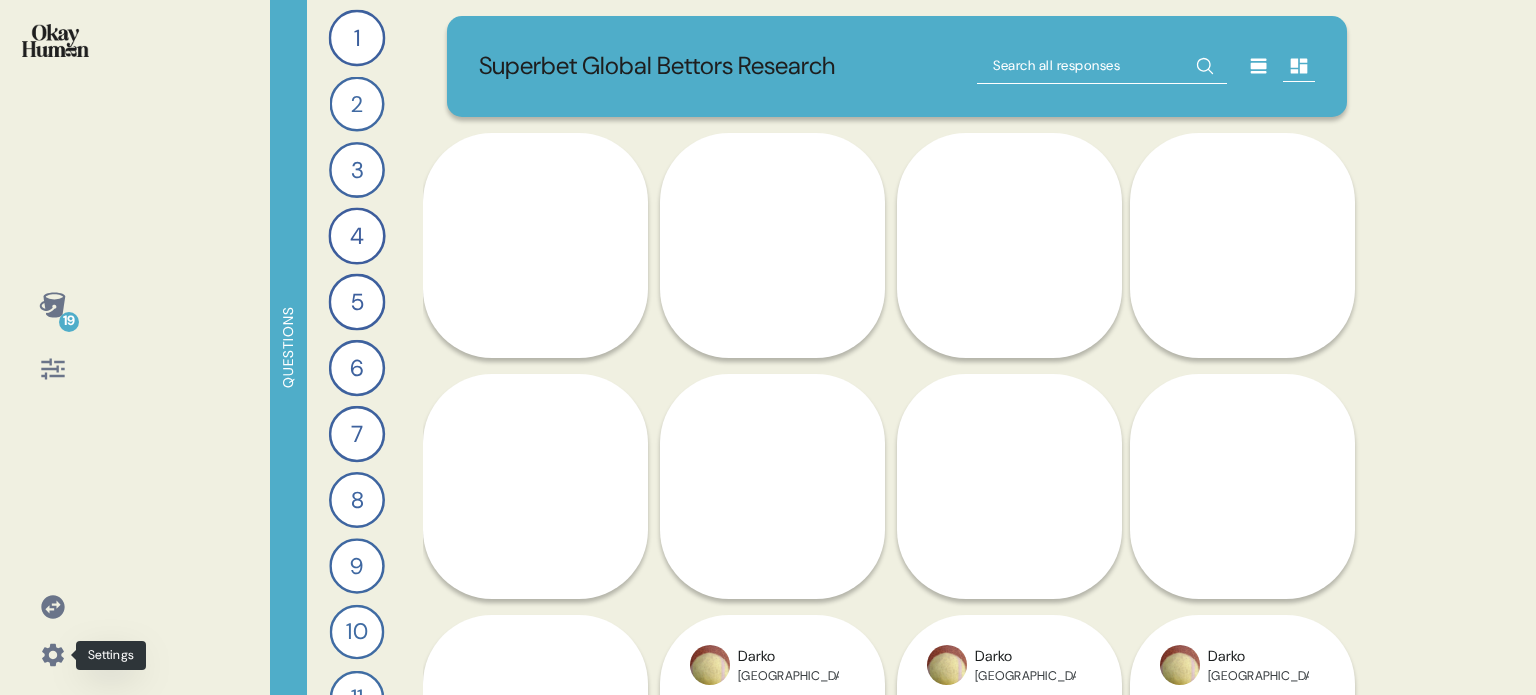 click 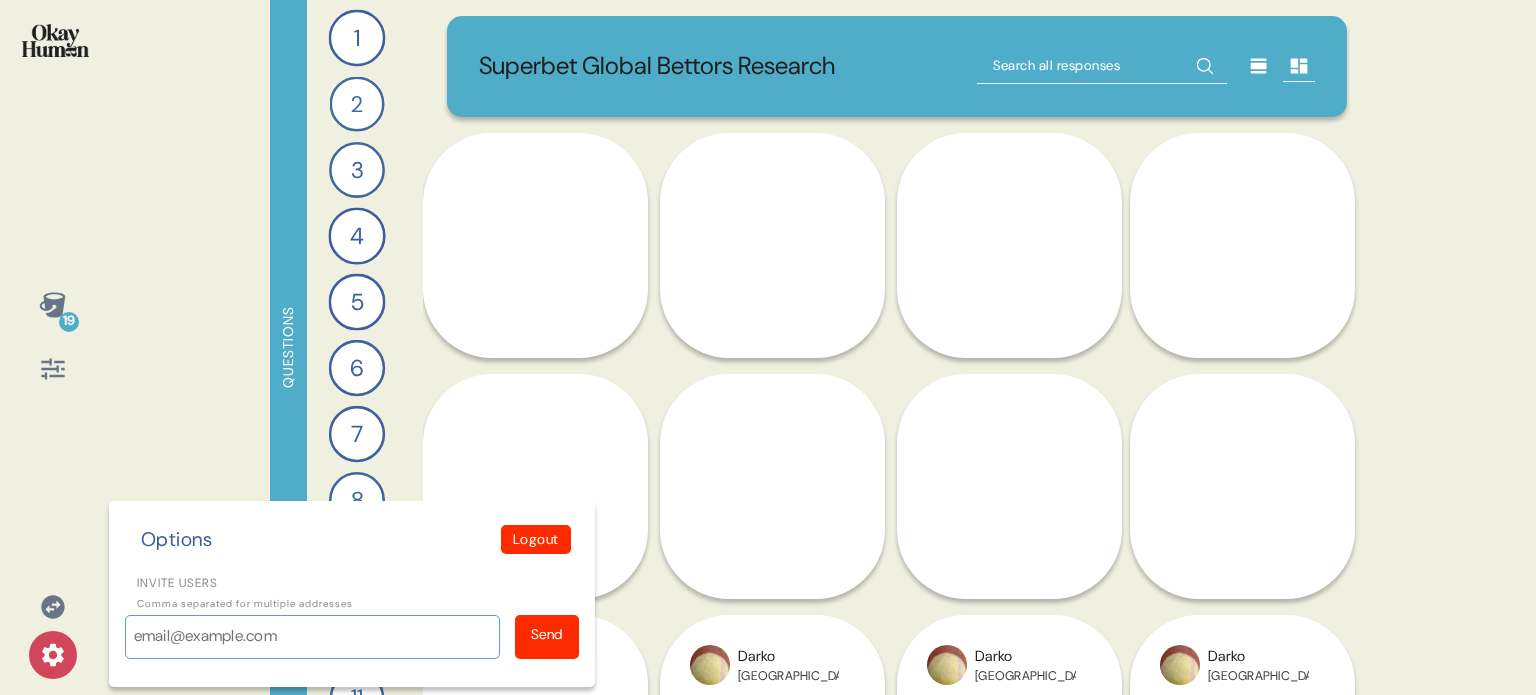 paste on "[PERSON_NAME][EMAIL_ADDRESS][DOMAIN_NAME]" 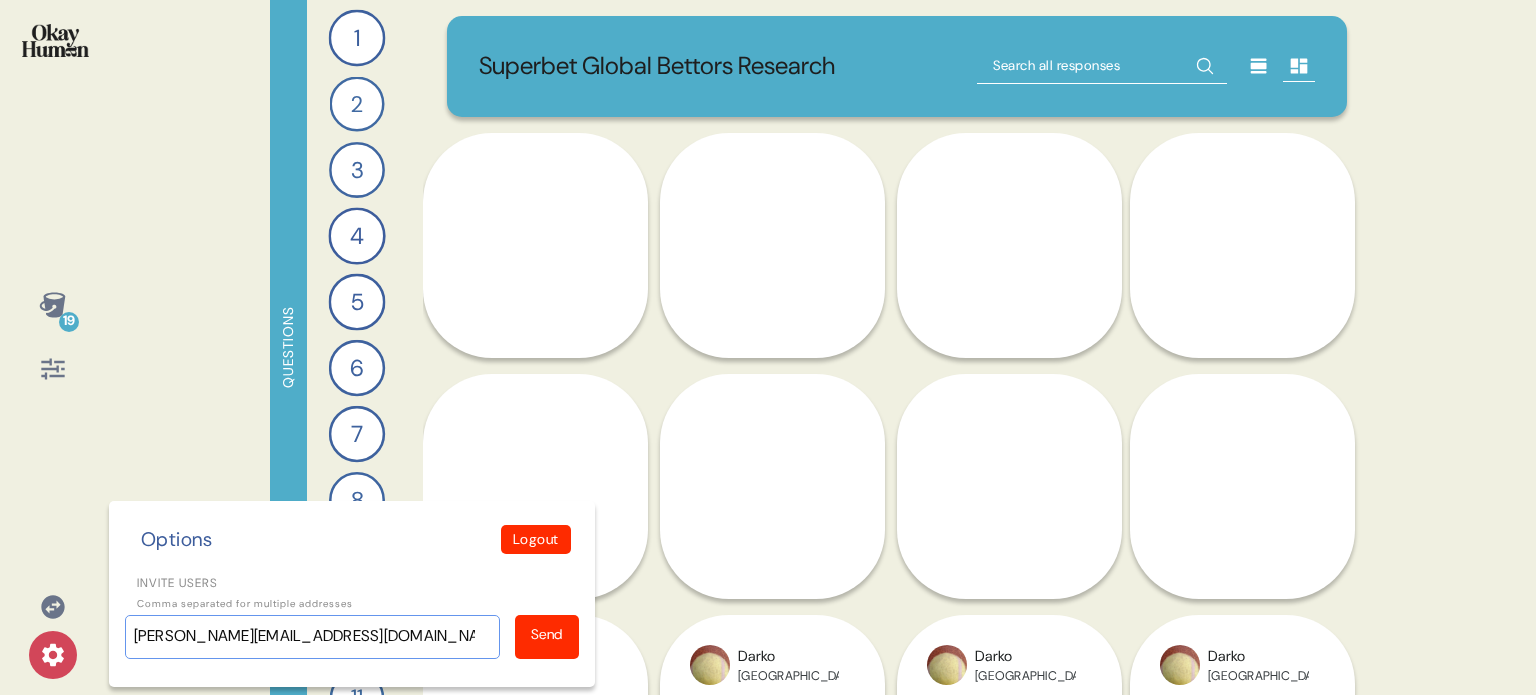 type on "[PERSON_NAME][EMAIL_ADDRESS][DOMAIN_NAME]" 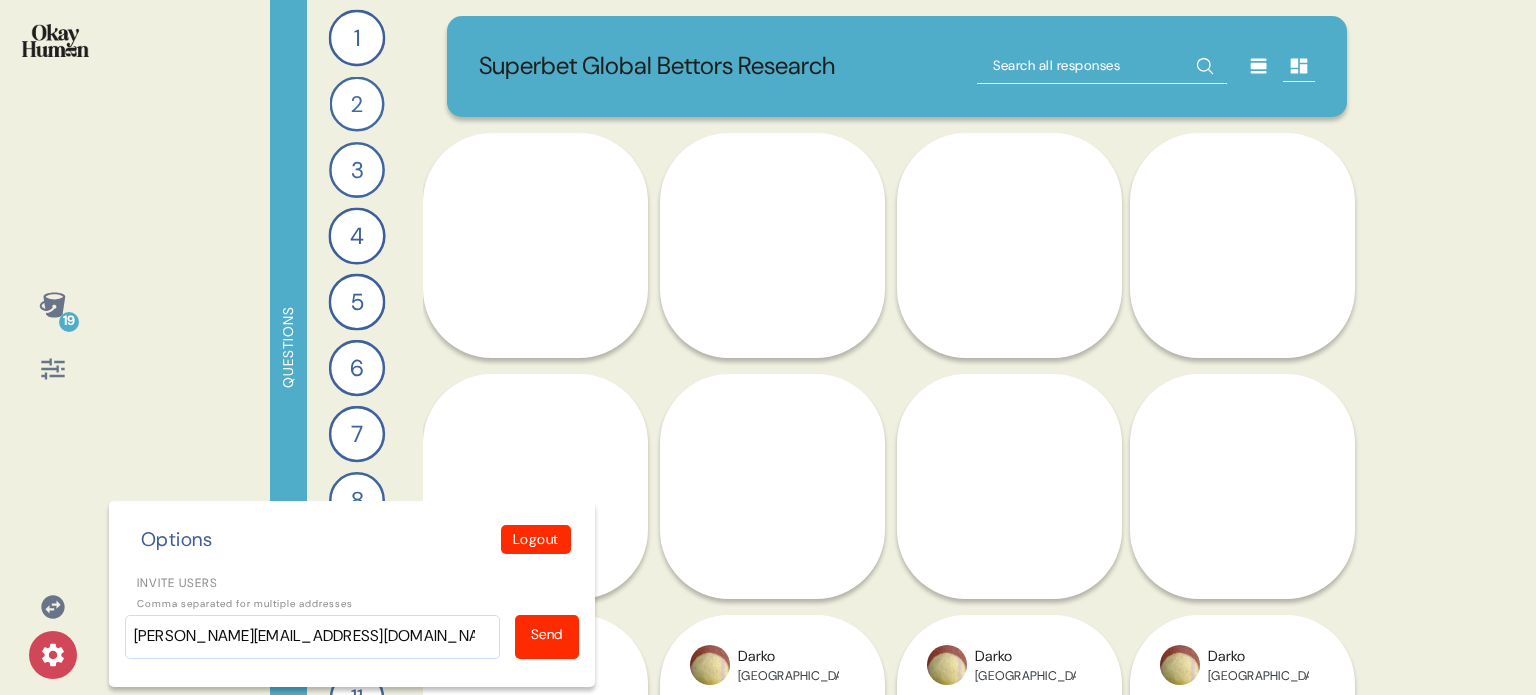 click on "Send" at bounding box center (547, 634) 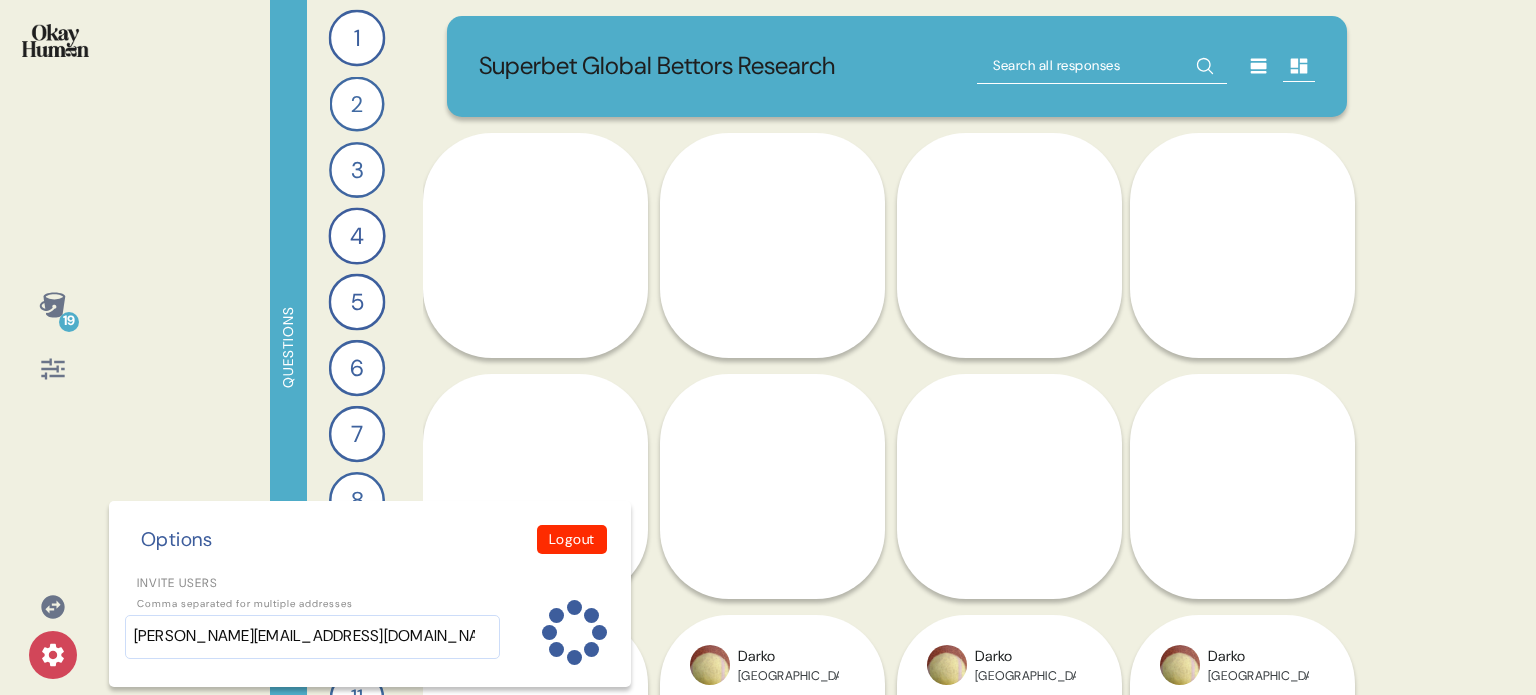 type 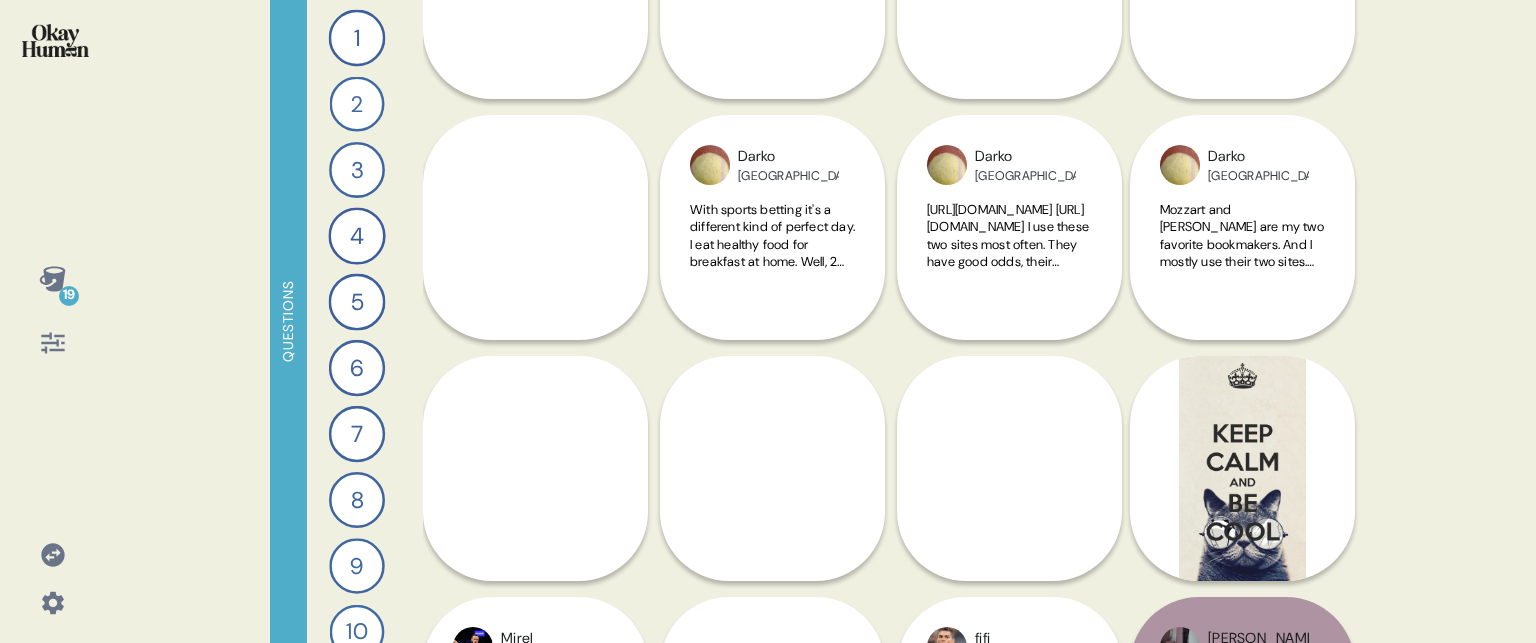 scroll, scrollTop: 0, scrollLeft: 0, axis: both 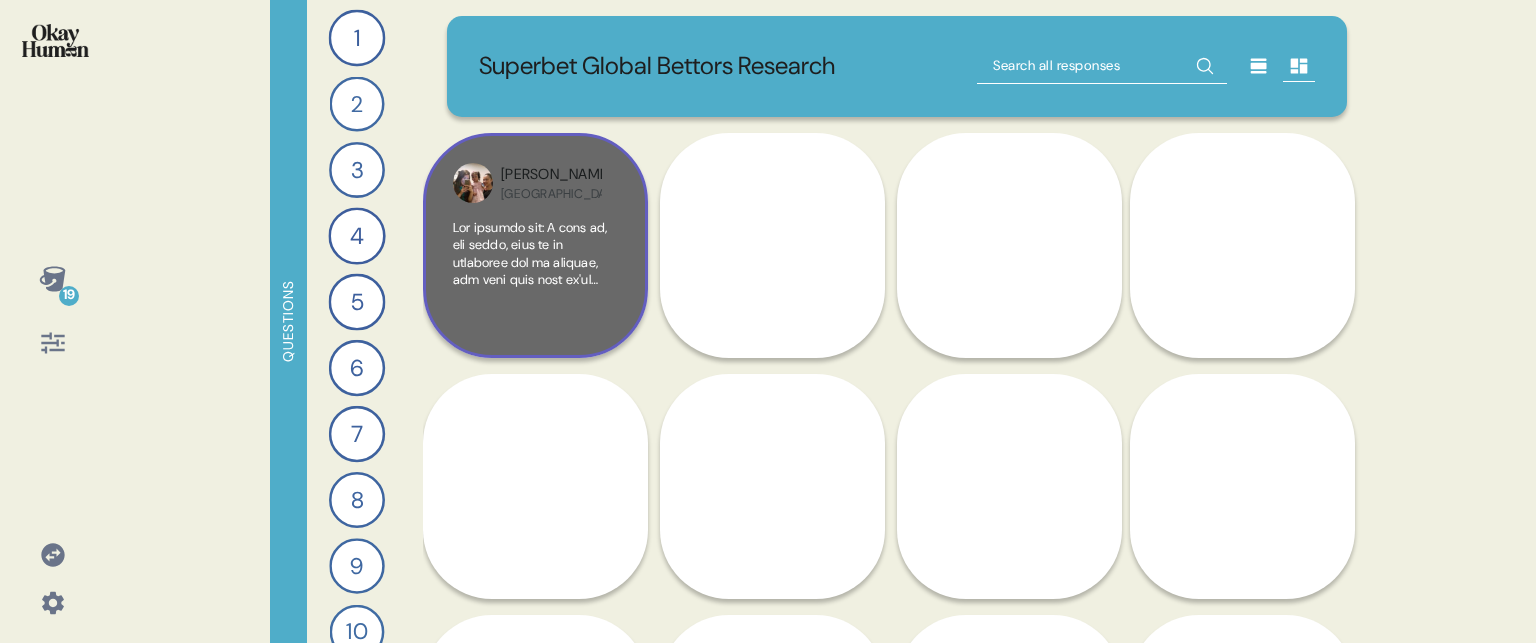 click on "[PERSON_NAME][GEOGRAPHIC_DATA]" at bounding box center (535, 245) 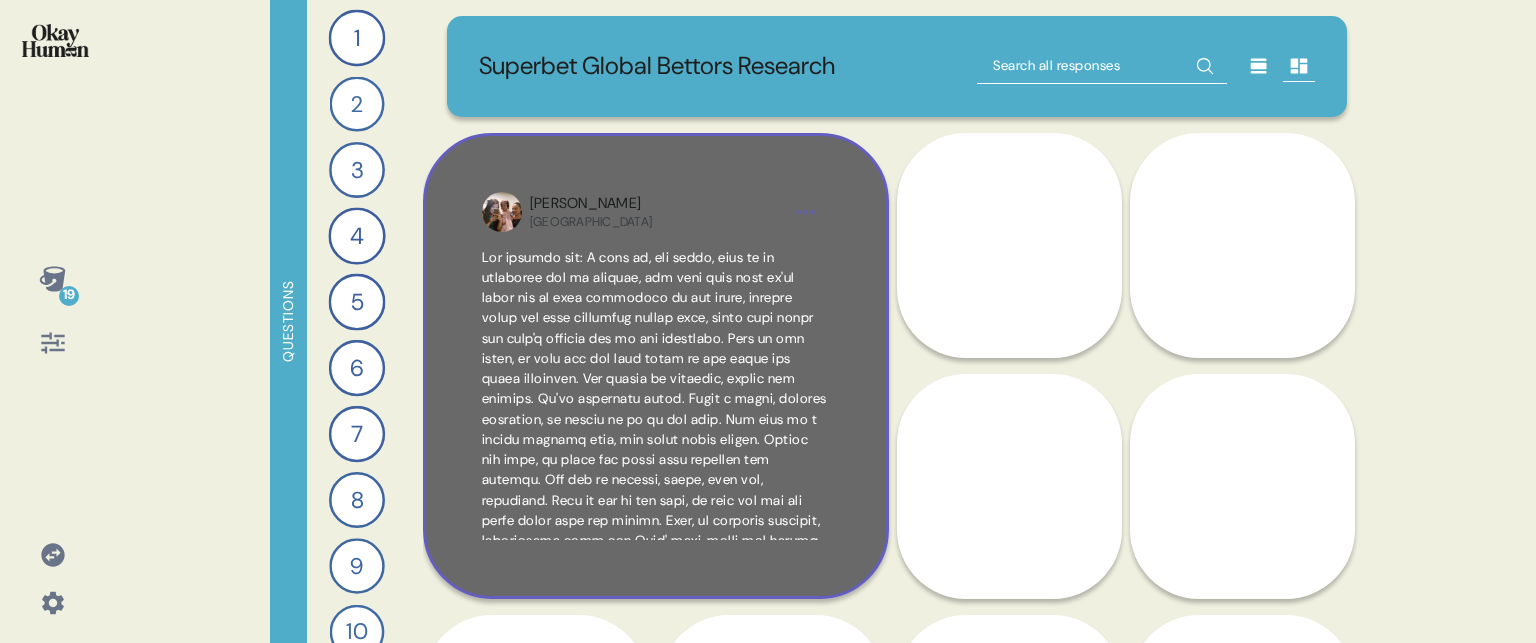 click on "[PERSON_NAME][GEOGRAPHIC_DATA]" at bounding box center [656, 366] 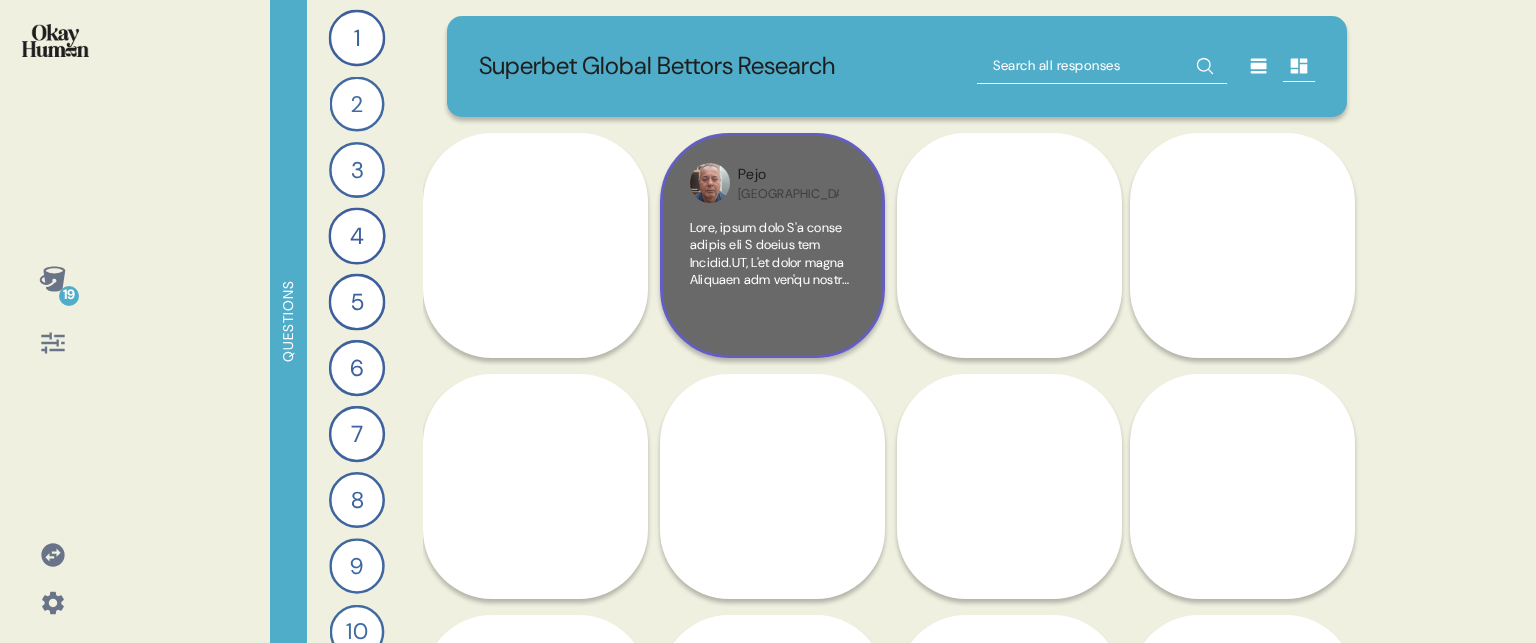 click on "Pejo [GEOGRAPHIC_DATA]" at bounding box center (772, 245) 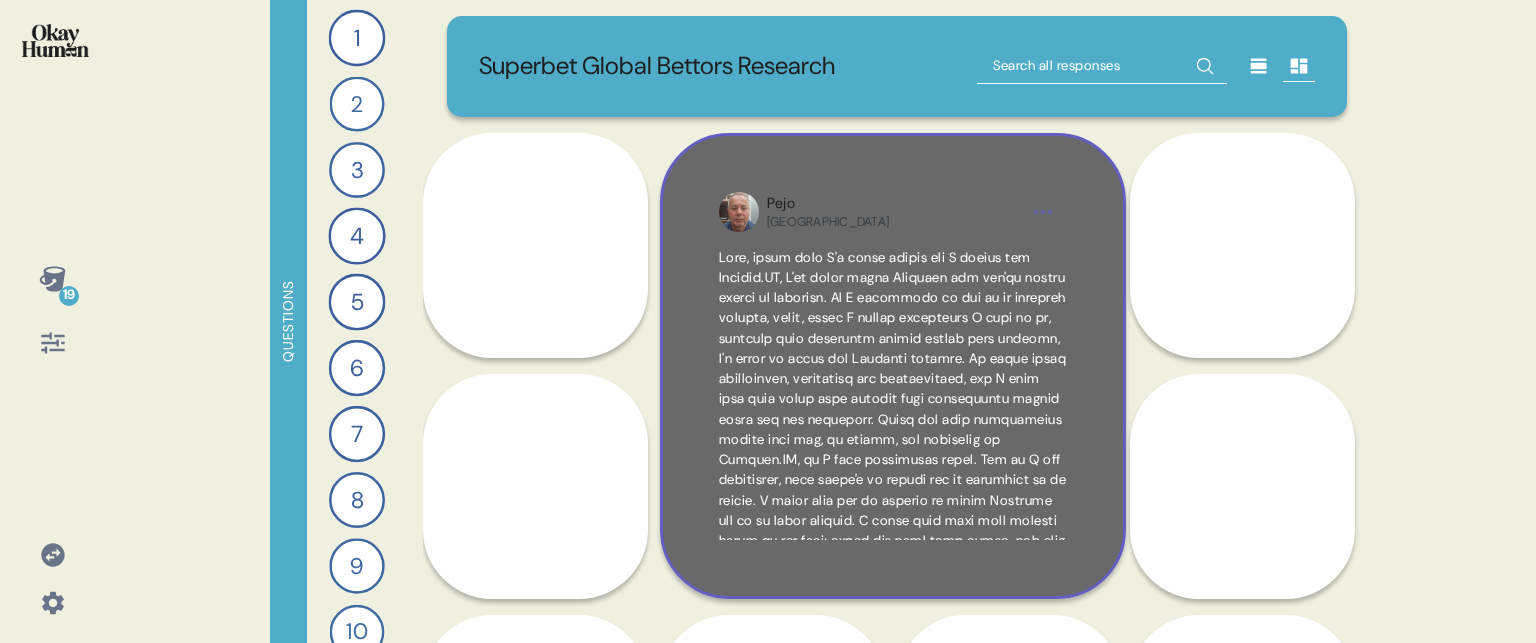 click on "Pejo [GEOGRAPHIC_DATA]" at bounding box center (893, 366) 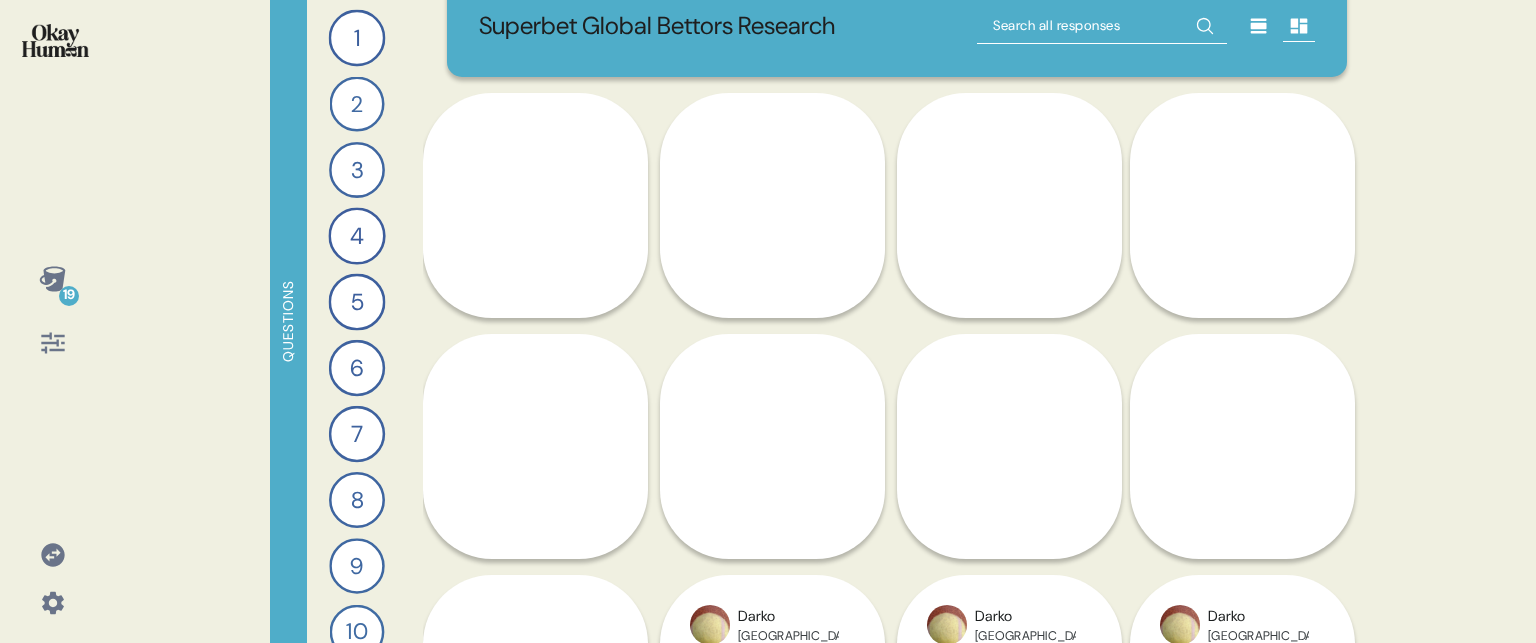 scroll, scrollTop: 0, scrollLeft: 0, axis: both 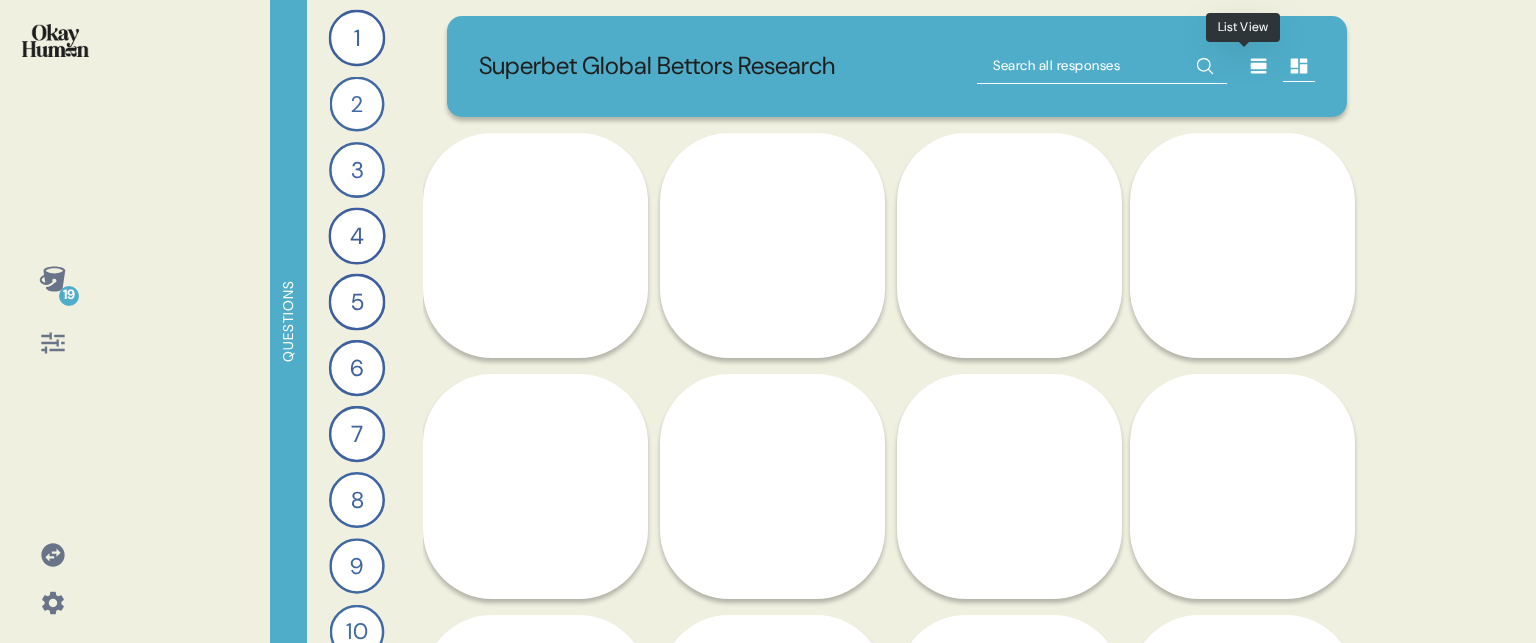 click 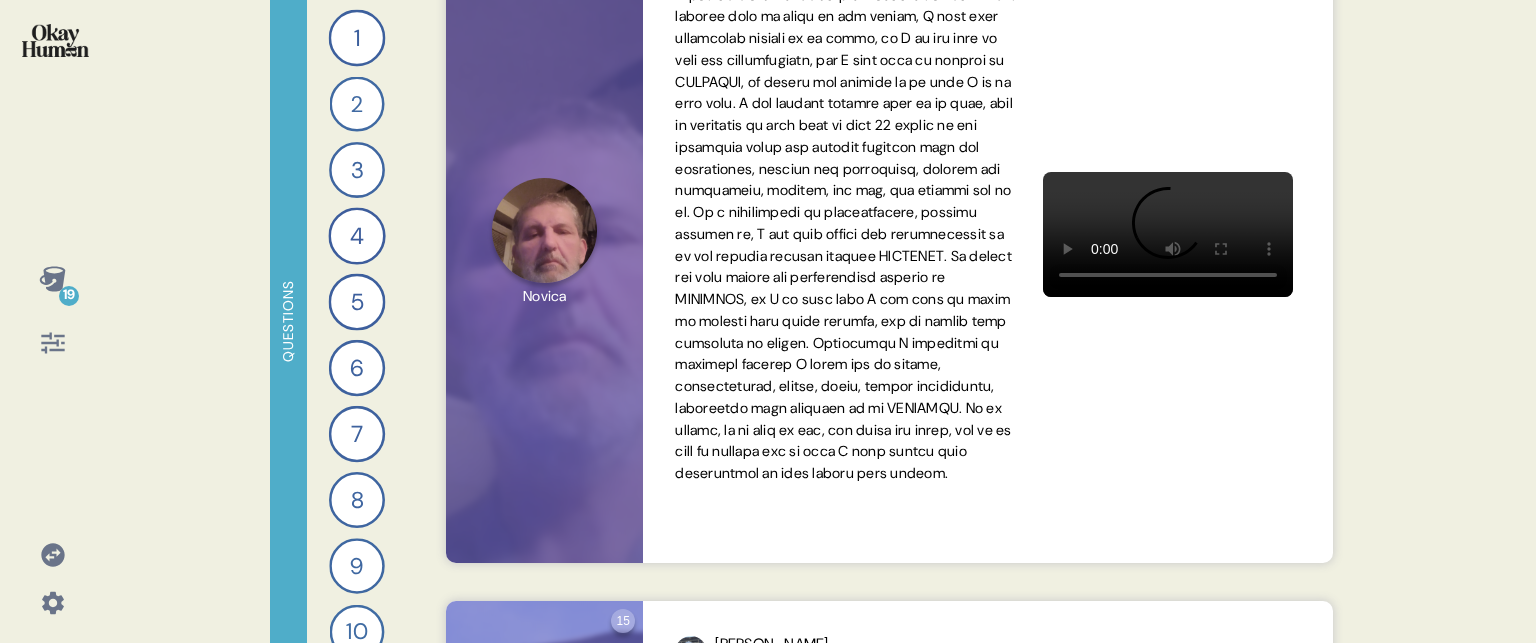 scroll, scrollTop: 4400, scrollLeft: 0, axis: vertical 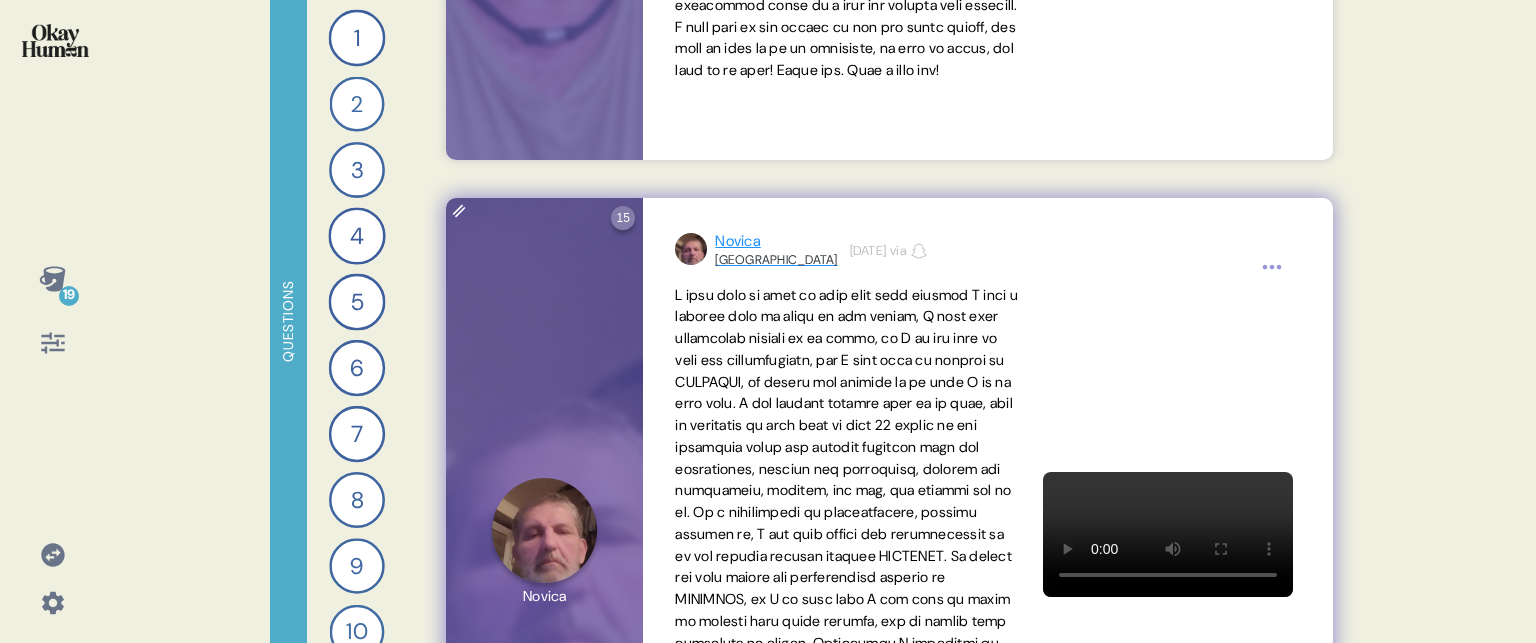 click on "Novica" at bounding box center (776, 241) 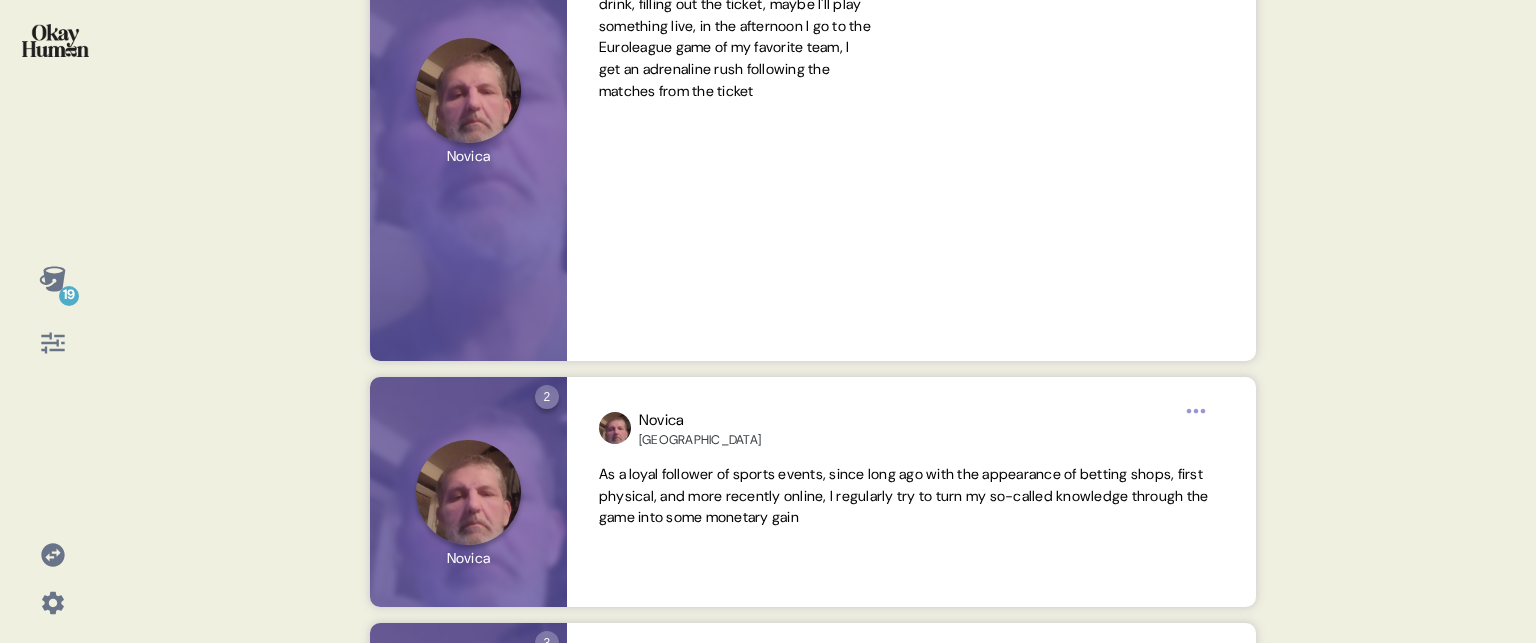 scroll, scrollTop: 0, scrollLeft: 0, axis: both 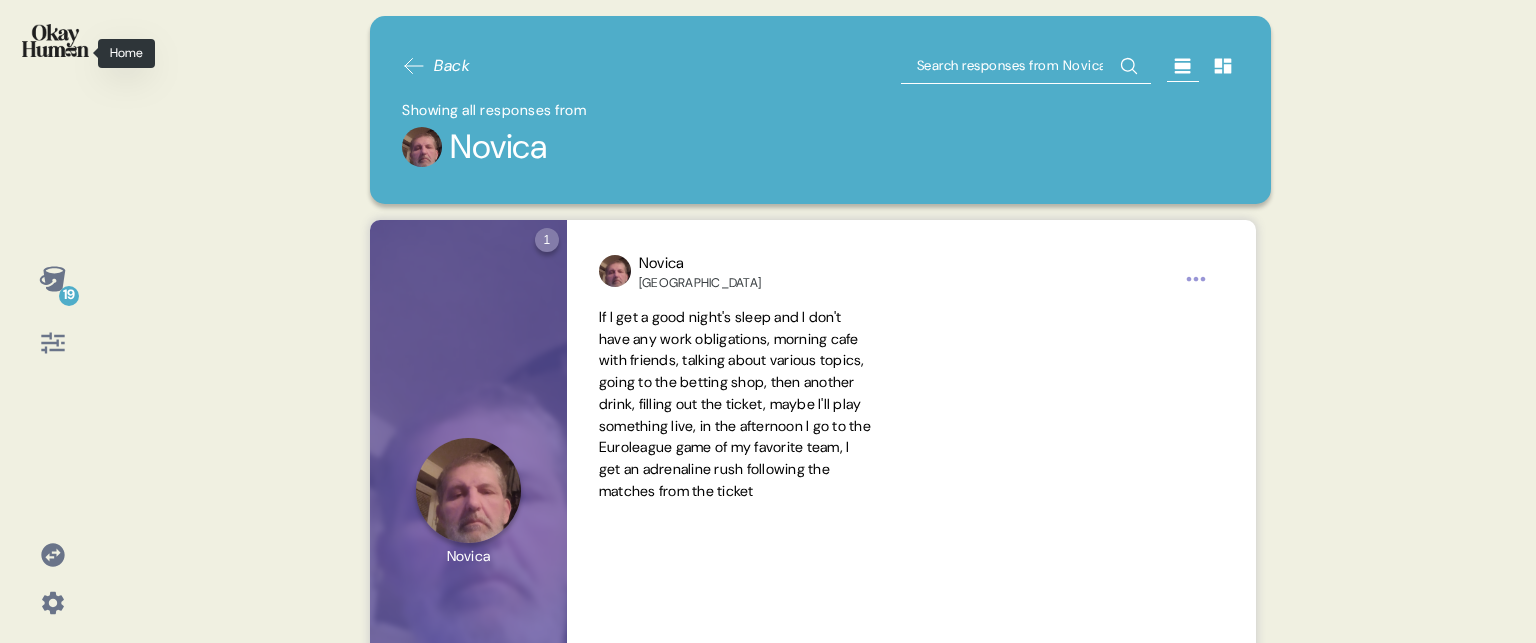 click at bounding box center (55, 40) 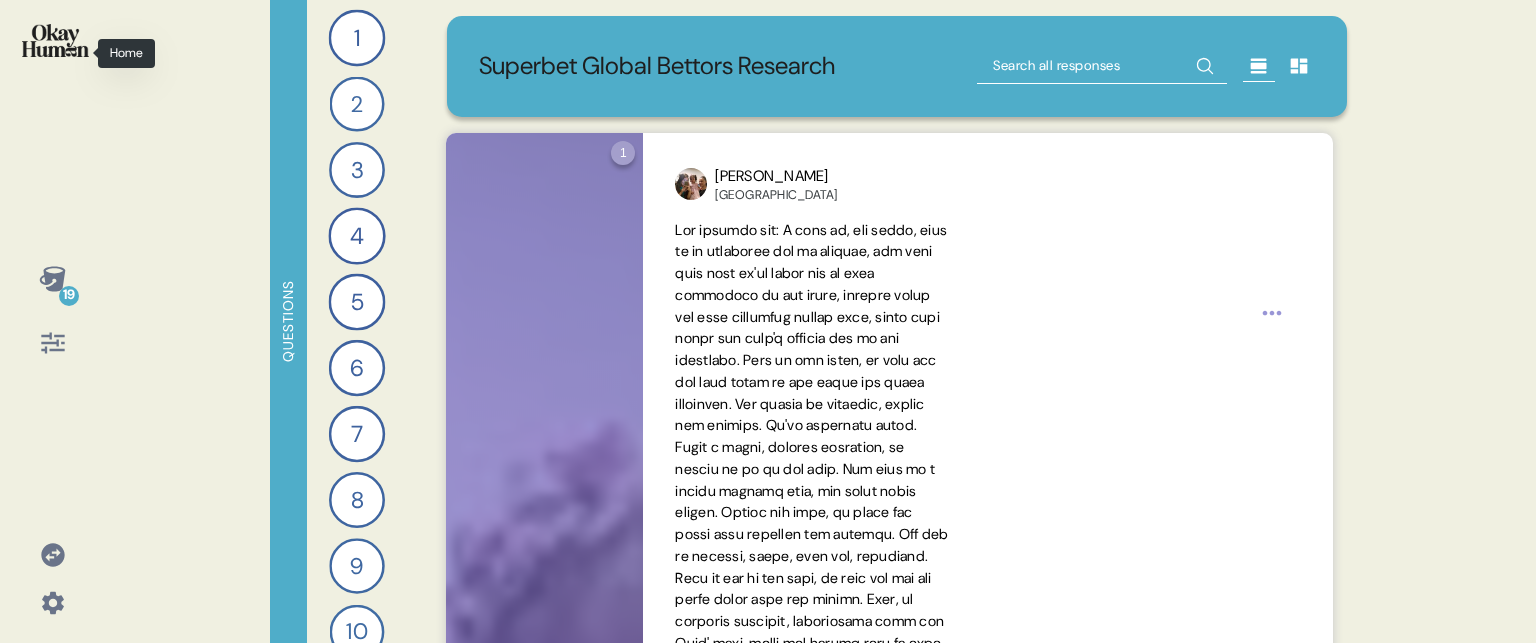 click at bounding box center [55, 40] 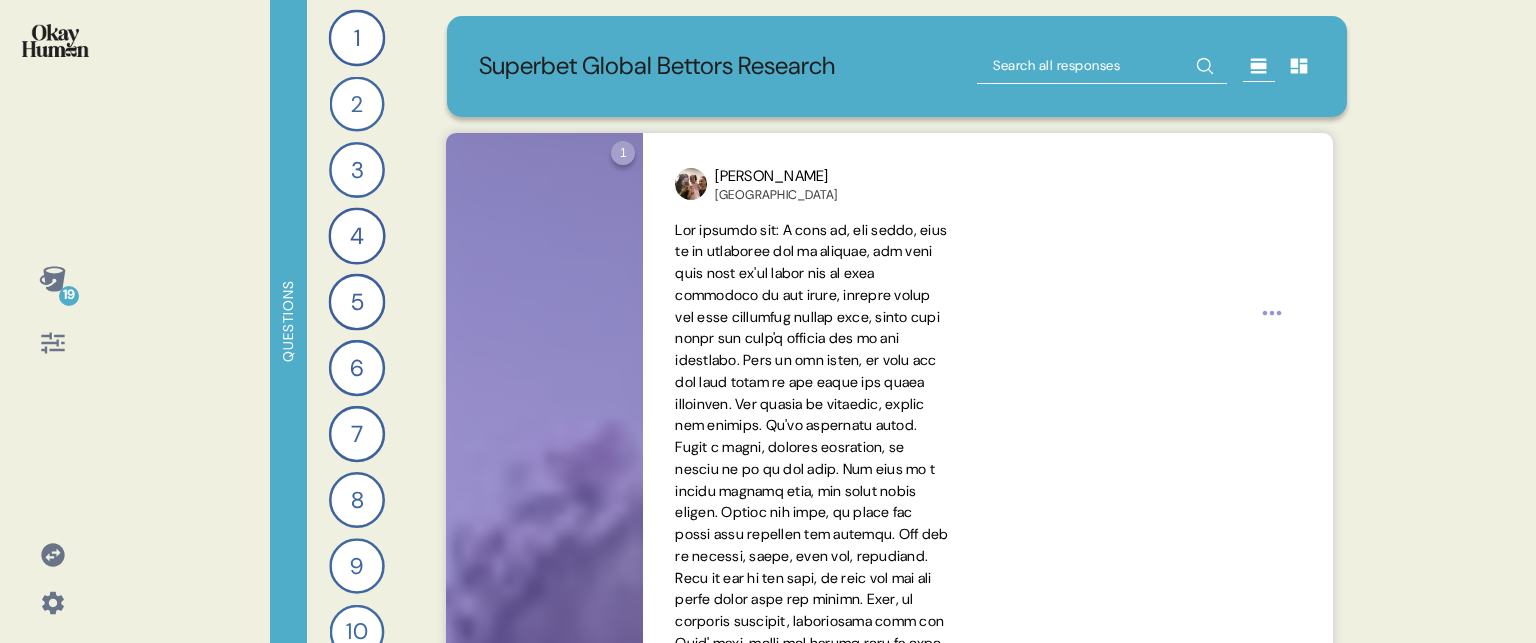 click 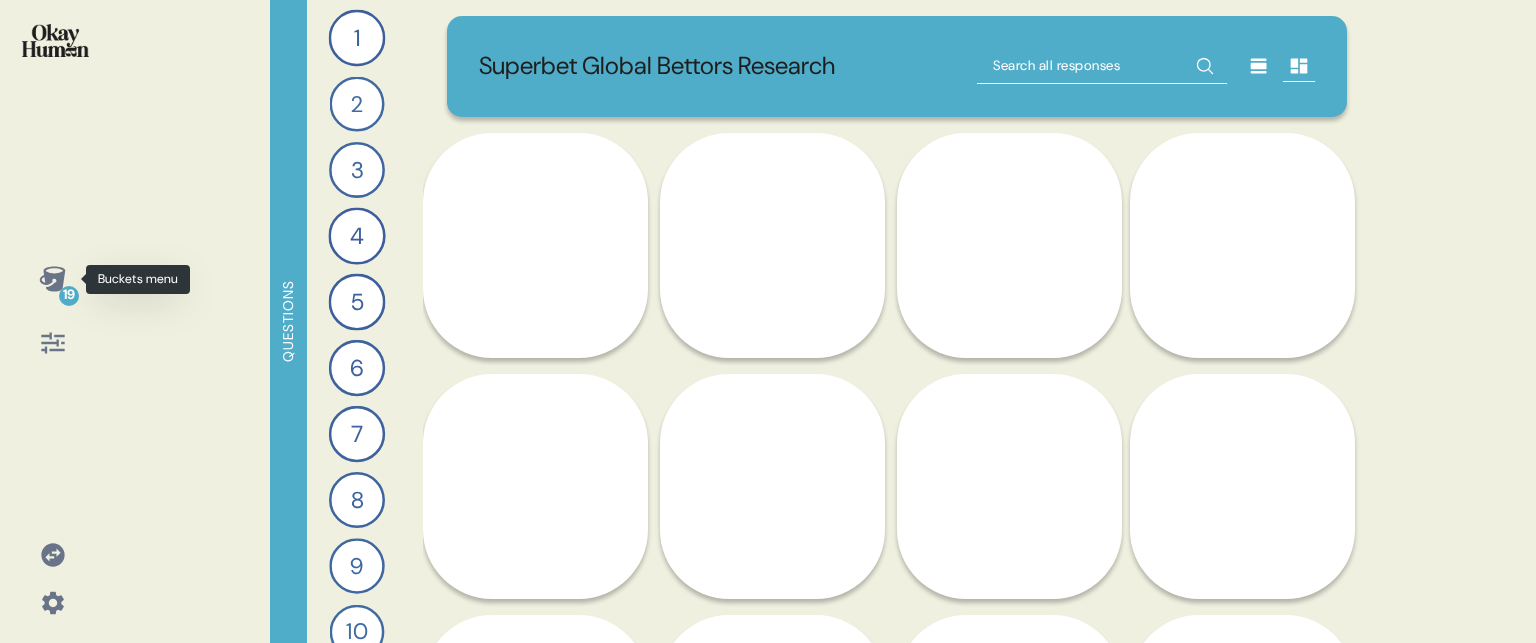 click 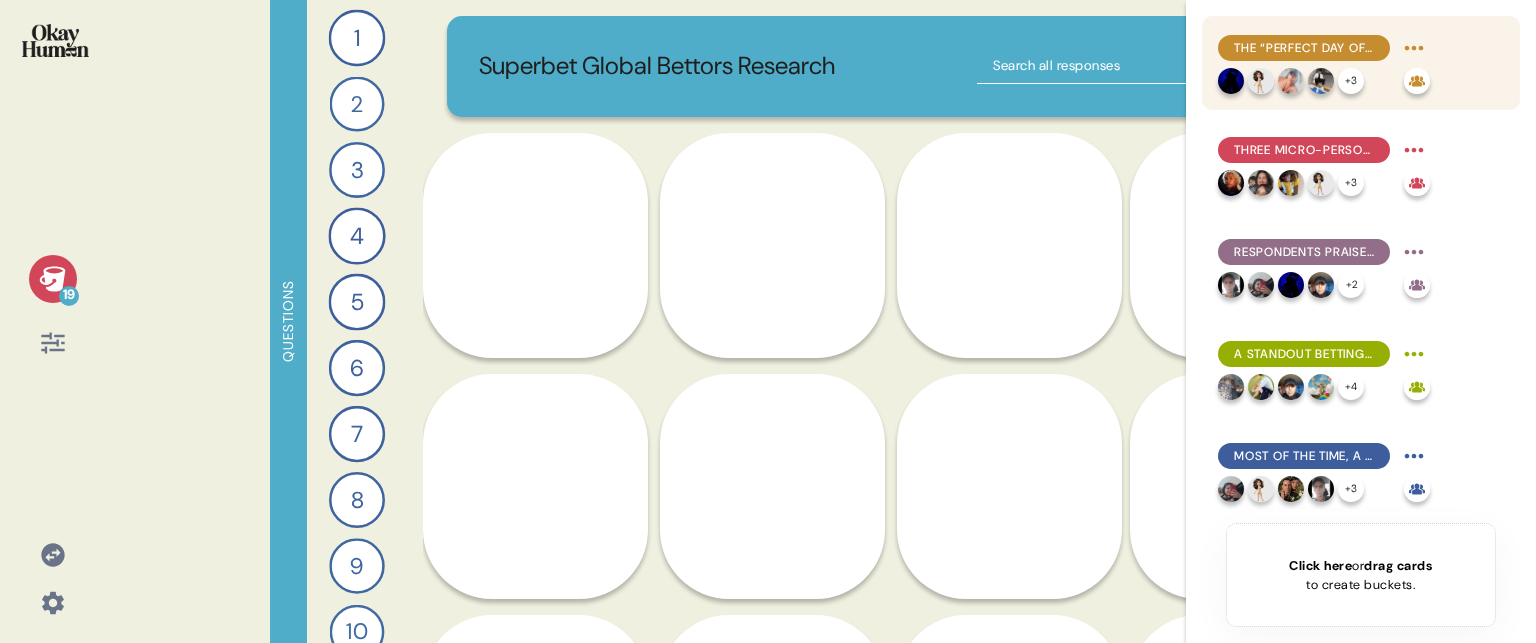 click on "The “perfect day of entertainment” is fundamentally social & often includes a mix of passive & active relaxation activities." at bounding box center [1304, 48] 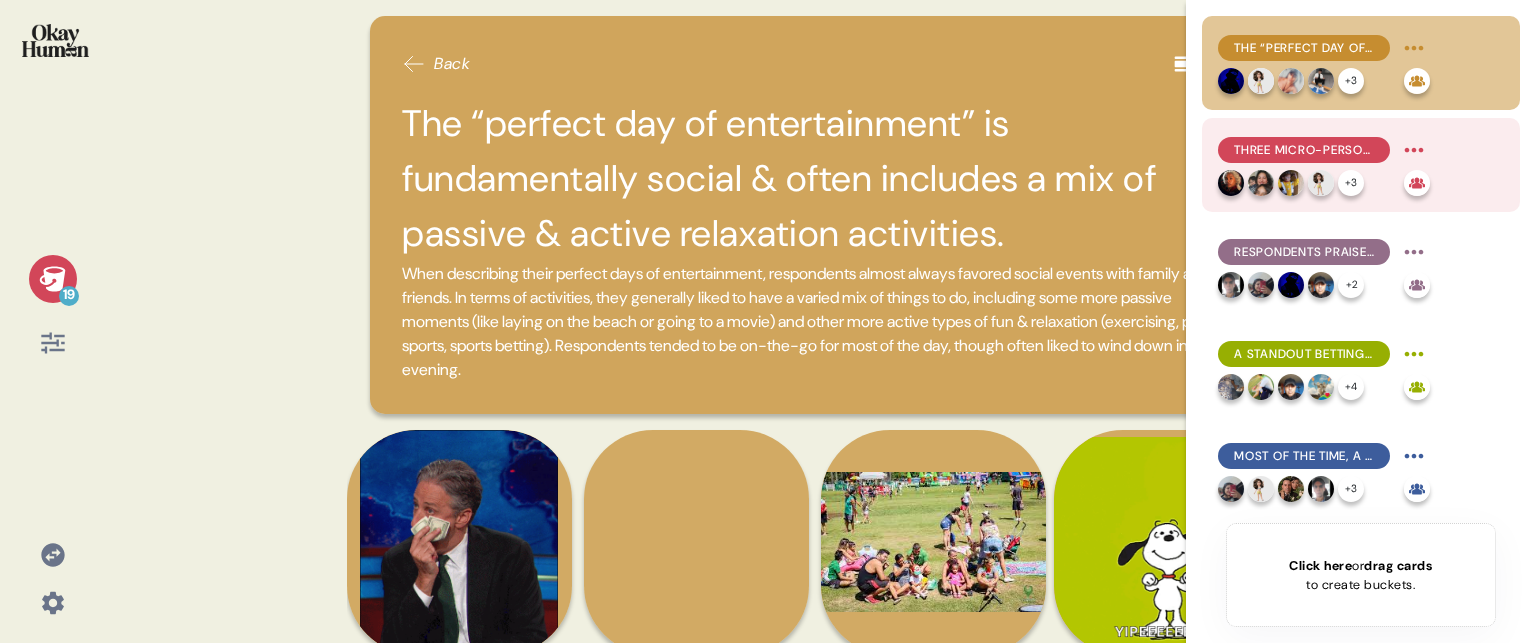 click on "Three micro-personas emerge when it comes to including betting in one’s perfect day." at bounding box center (1304, 150) 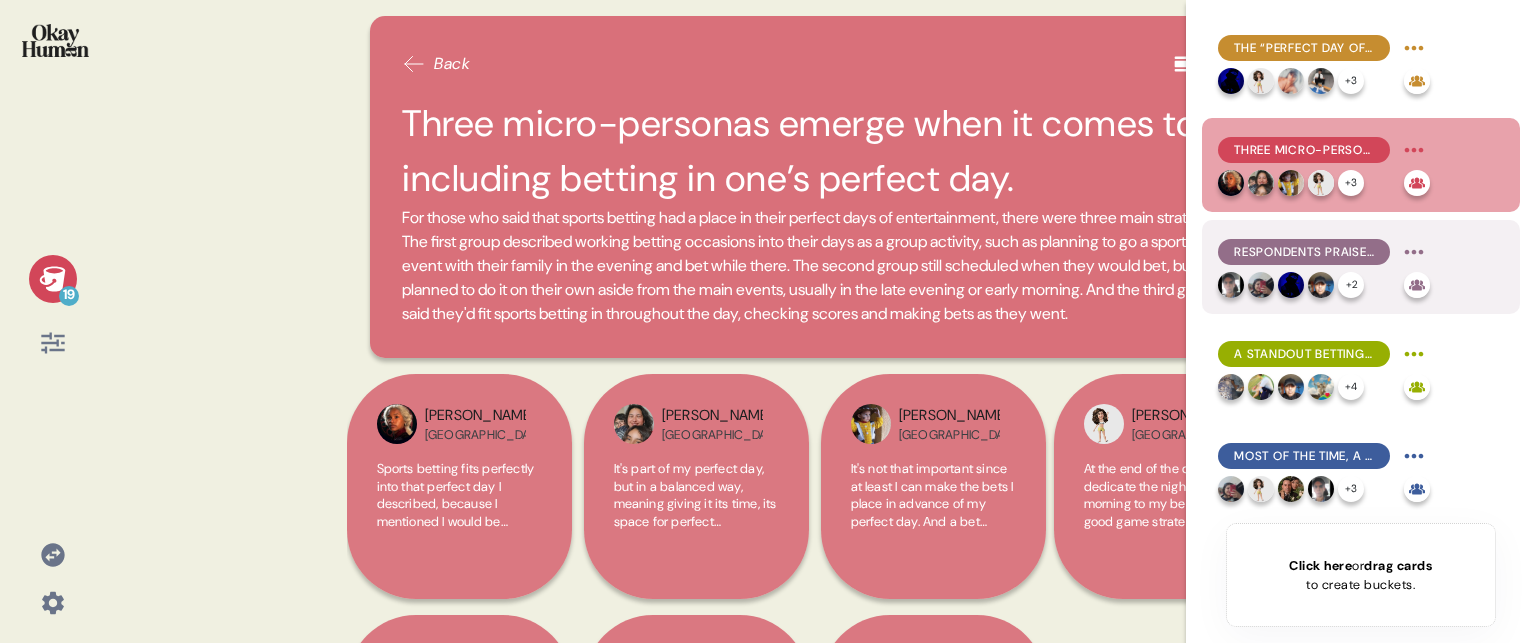 click on "Respondents praised sports sites that excelled in up-to-date information or had large libraries of sports content (live & otherwise)." at bounding box center [1304, 252] 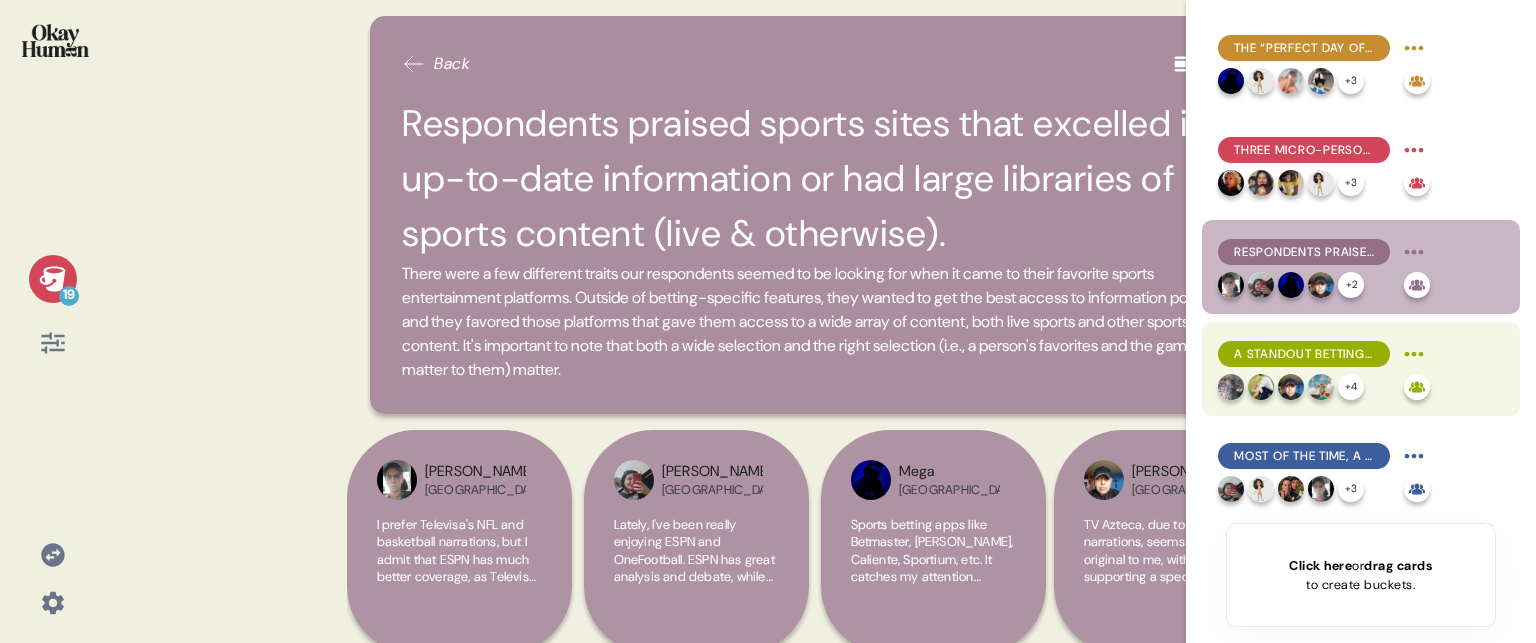 click on "A standout betting platform offers a diverse array of games and options, as well as a smooth user experience." at bounding box center [1304, 354] 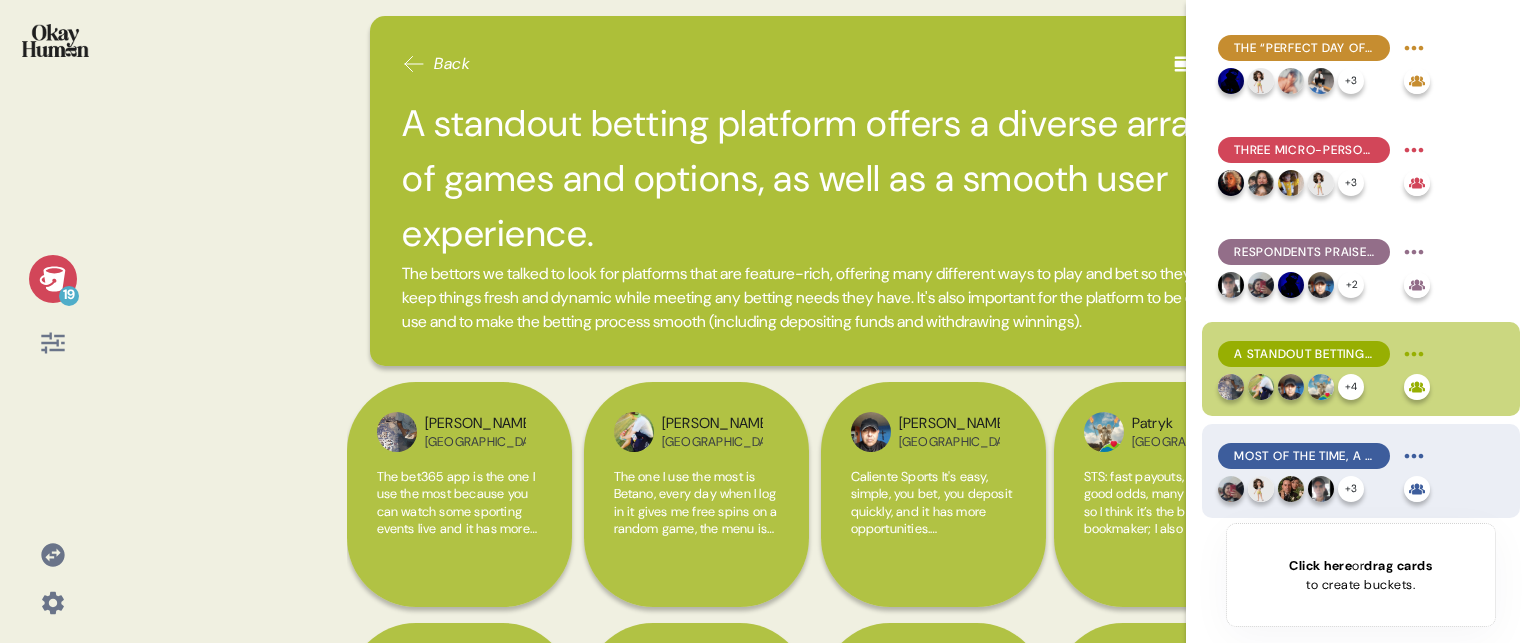click on "Most of the time, a betting platform becomes a go-to due to its bonuses and freebies." at bounding box center [1304, 456] 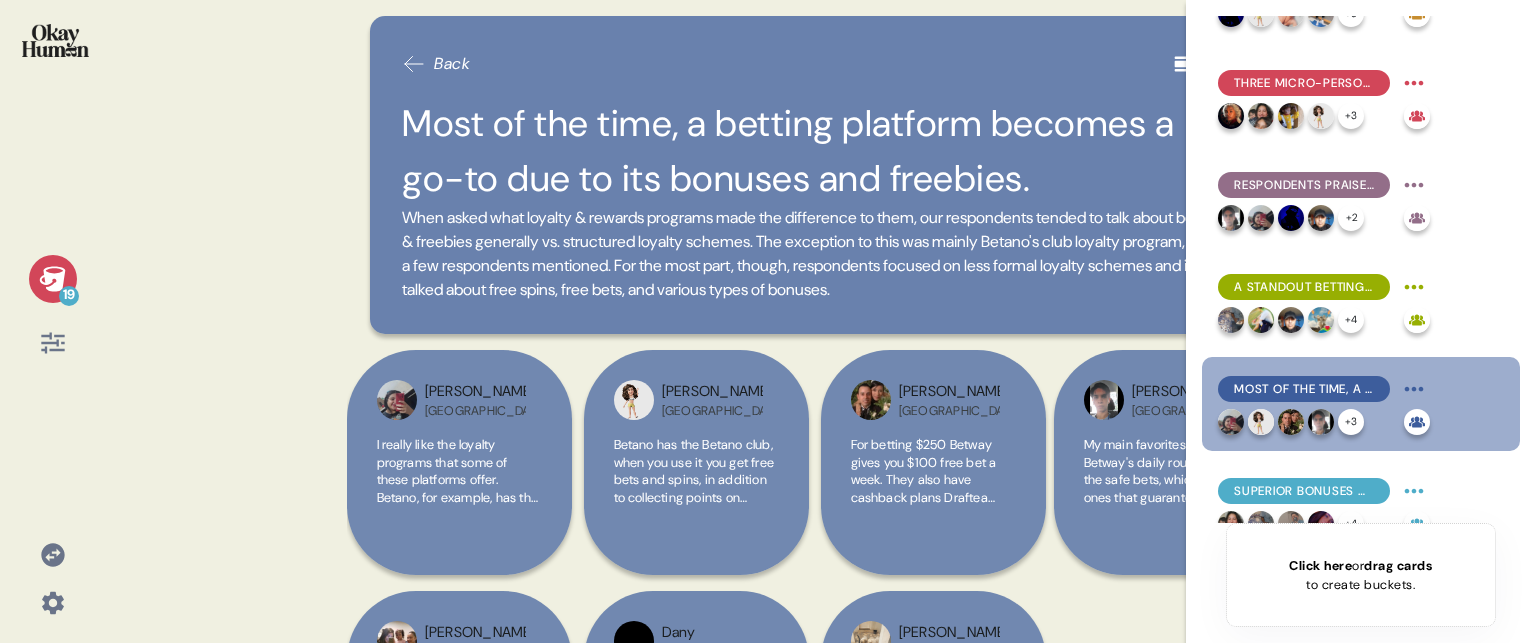 scroll, scrollTop: 100, scrollLeft: 0, axis: vertical 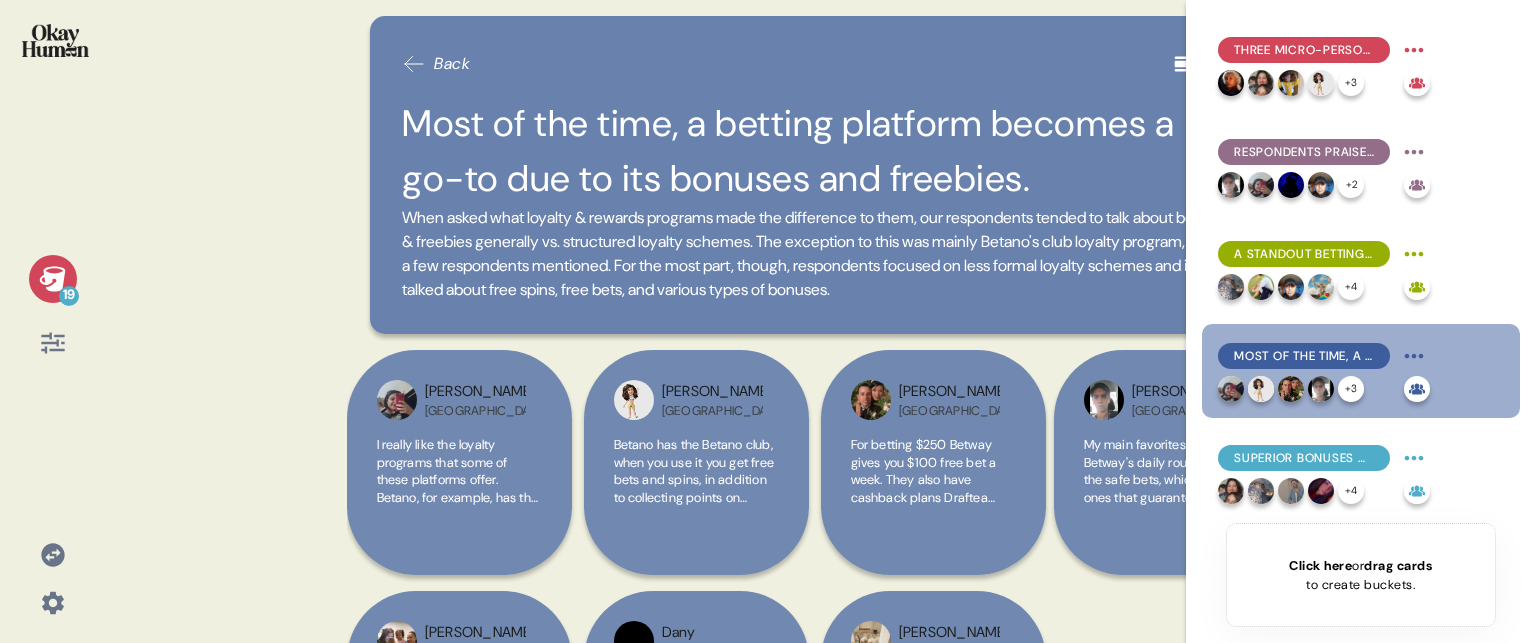 click on "Superior bonuses & efficient, obstacle-free betting can persuade bettors to try a new platform." at bounding box center (1304, 458) 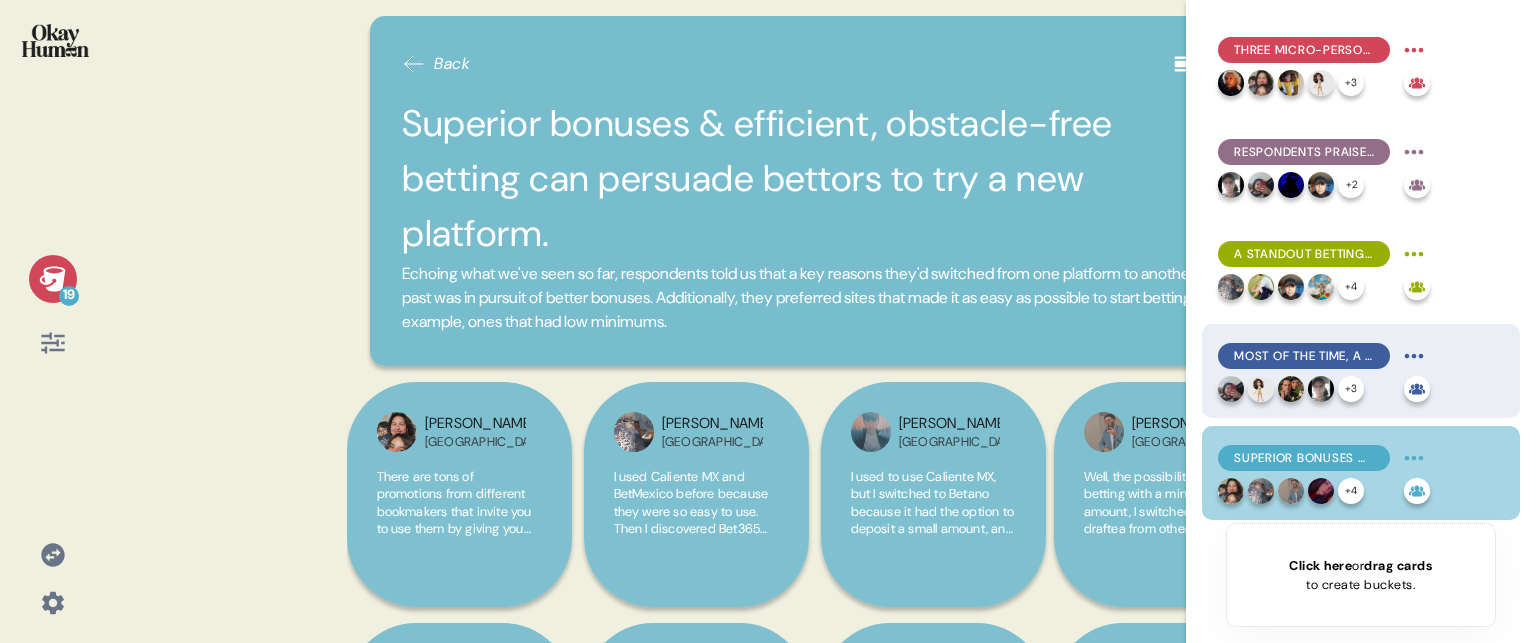 scroll, scrollTop: 200, scrollLeft: 0, axis: vertical 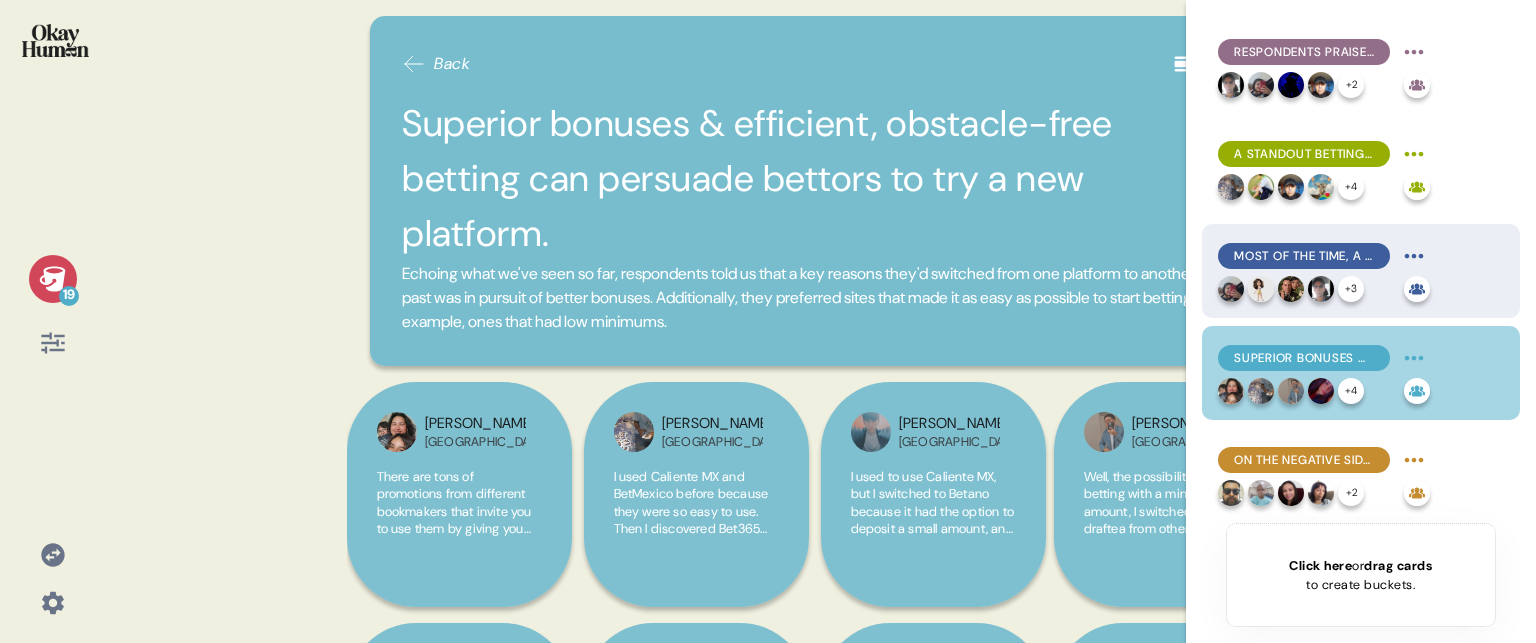click on "On the negative side, the quickest way to lose a bettor’s loyalty is by appearing to withhold their winnings." at bounding box center (1304, 460) 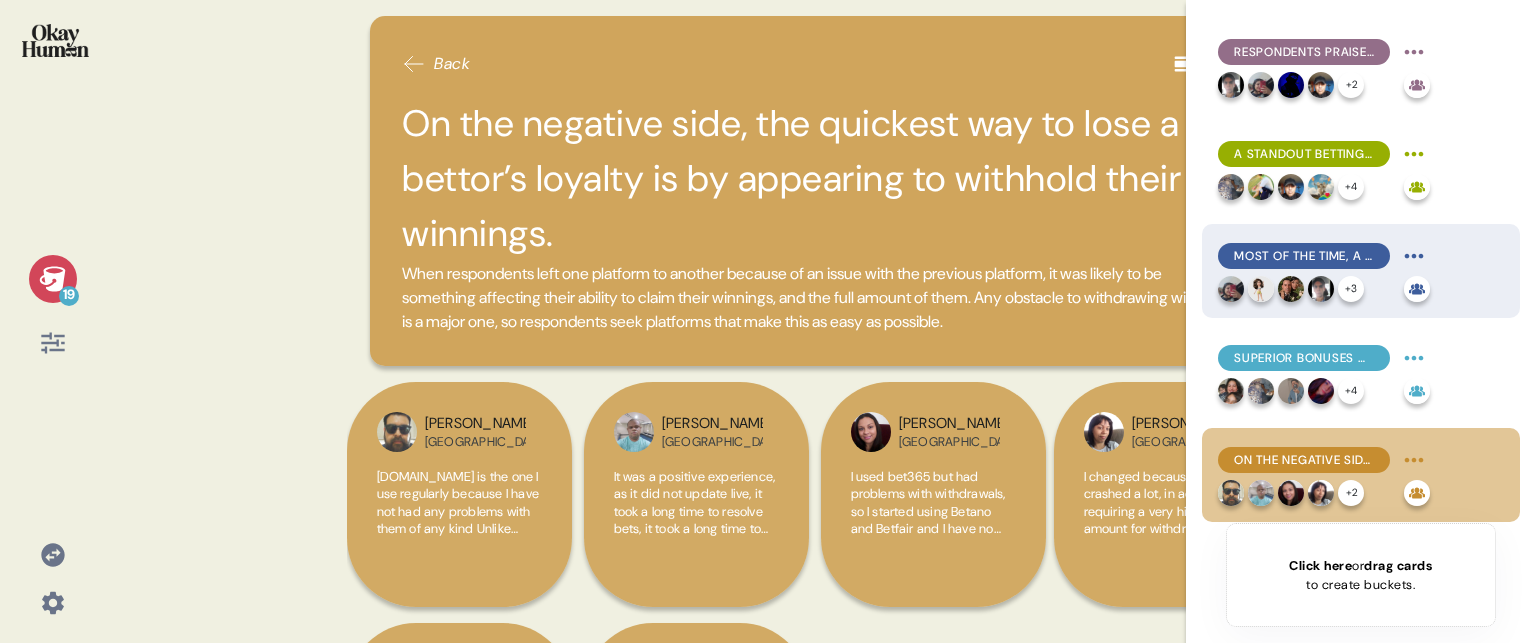 scroll, scrollTop: 300, scrollLeft: 0, axis: vertical 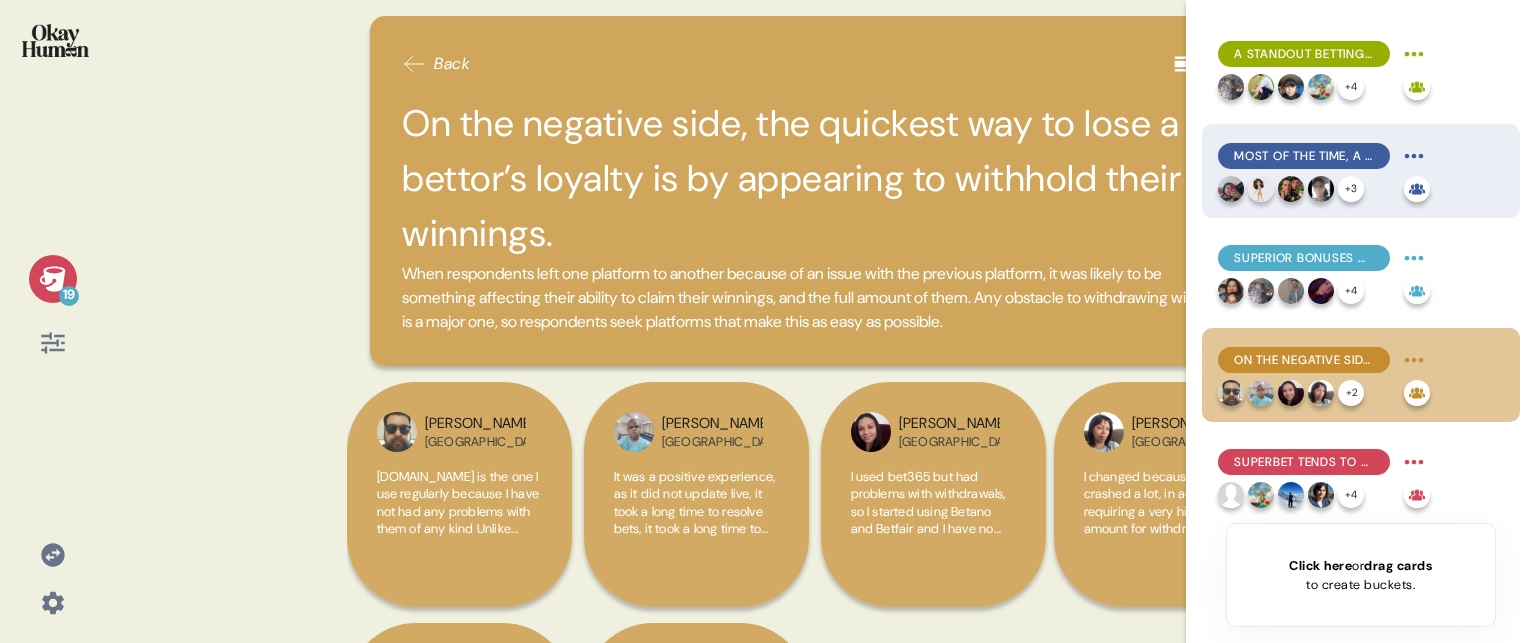 click on "Superbet tends to have a pretty good reputation for bonuses & freebies, though it received criticism for an inconsistent UX." at bounding box center [1304, 462] 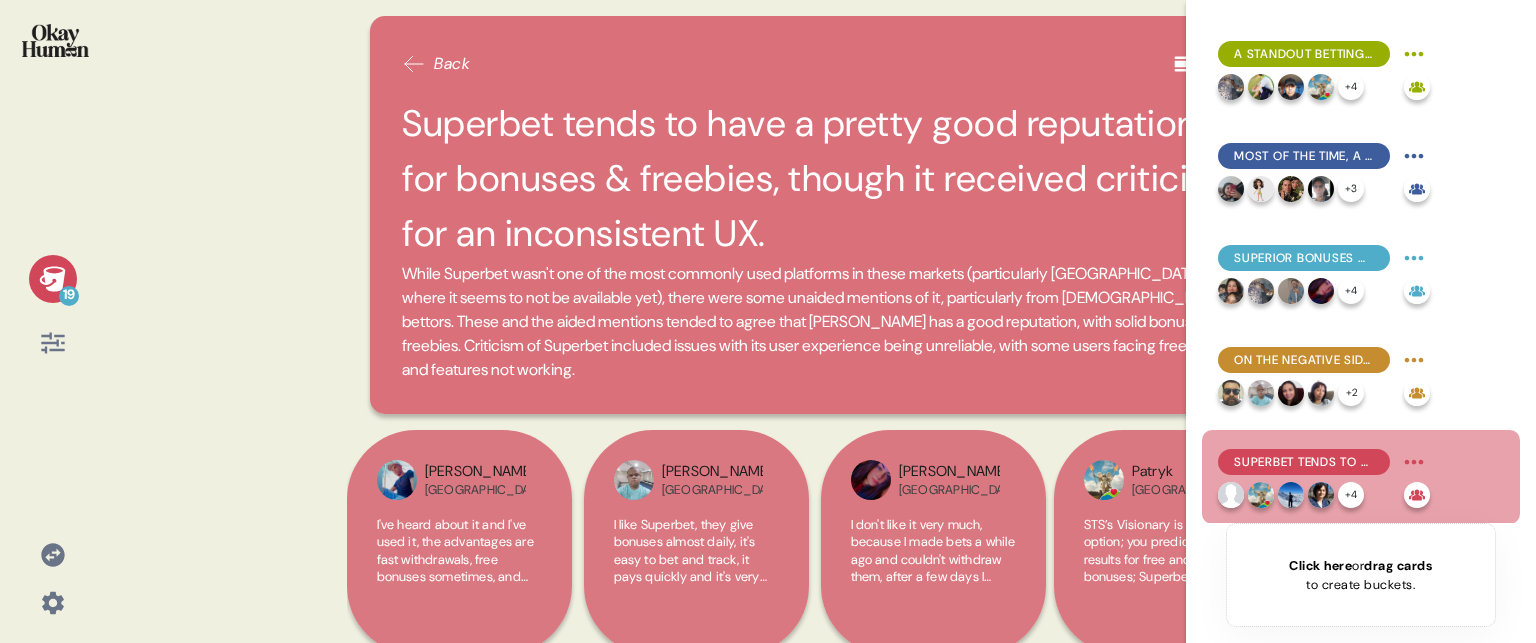 click on "19" at bounding box center (53, 279) 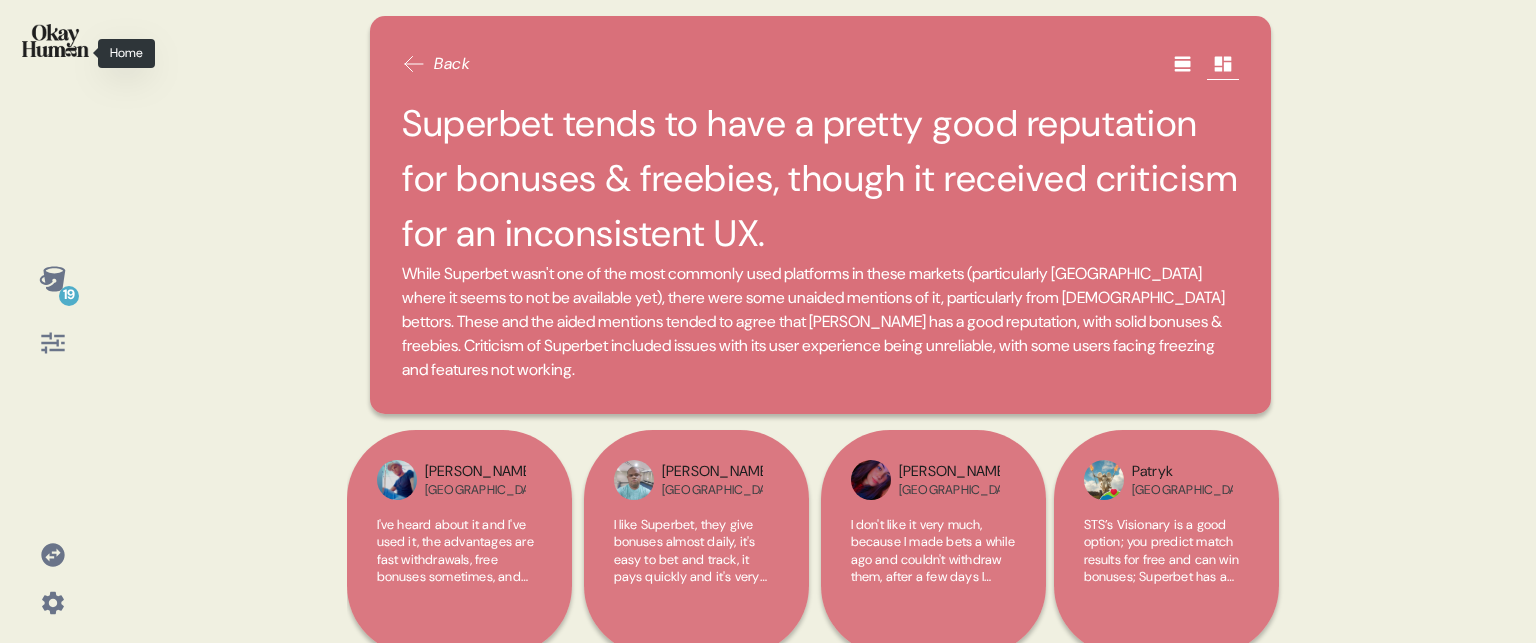 click at bounding box center [55, 40] 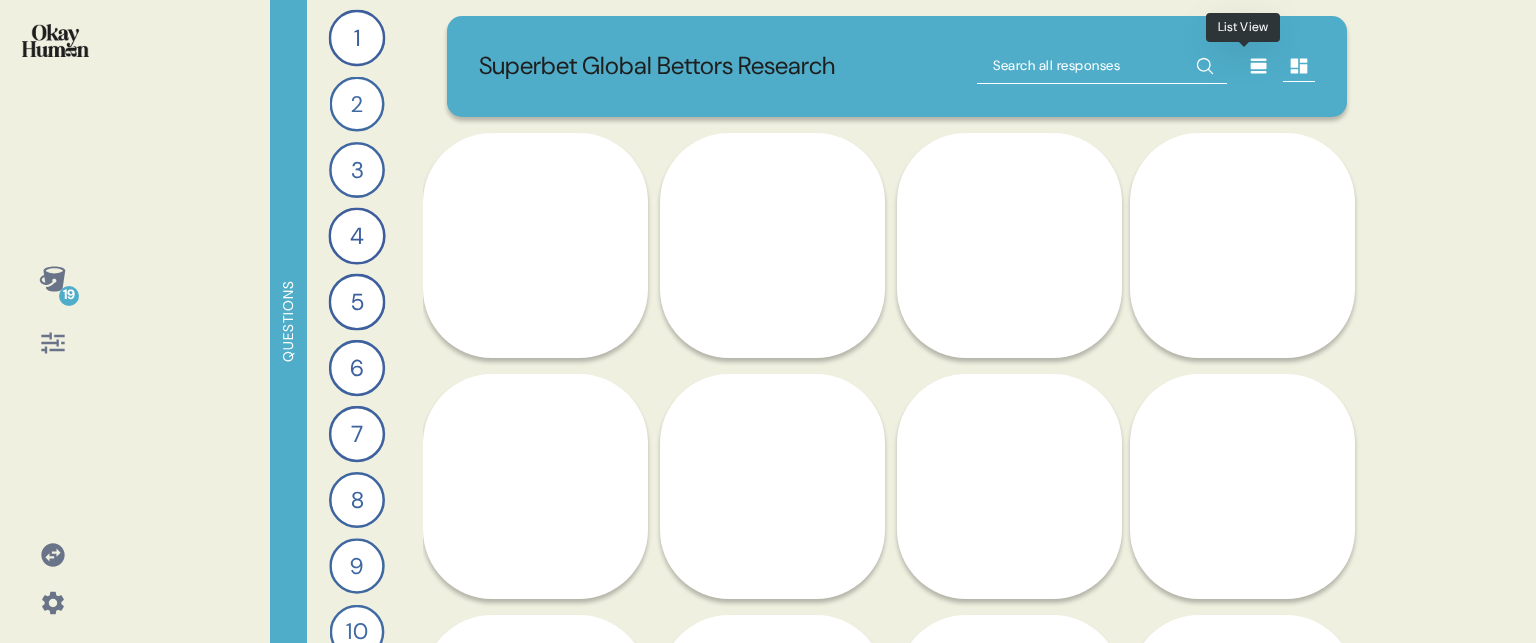 click 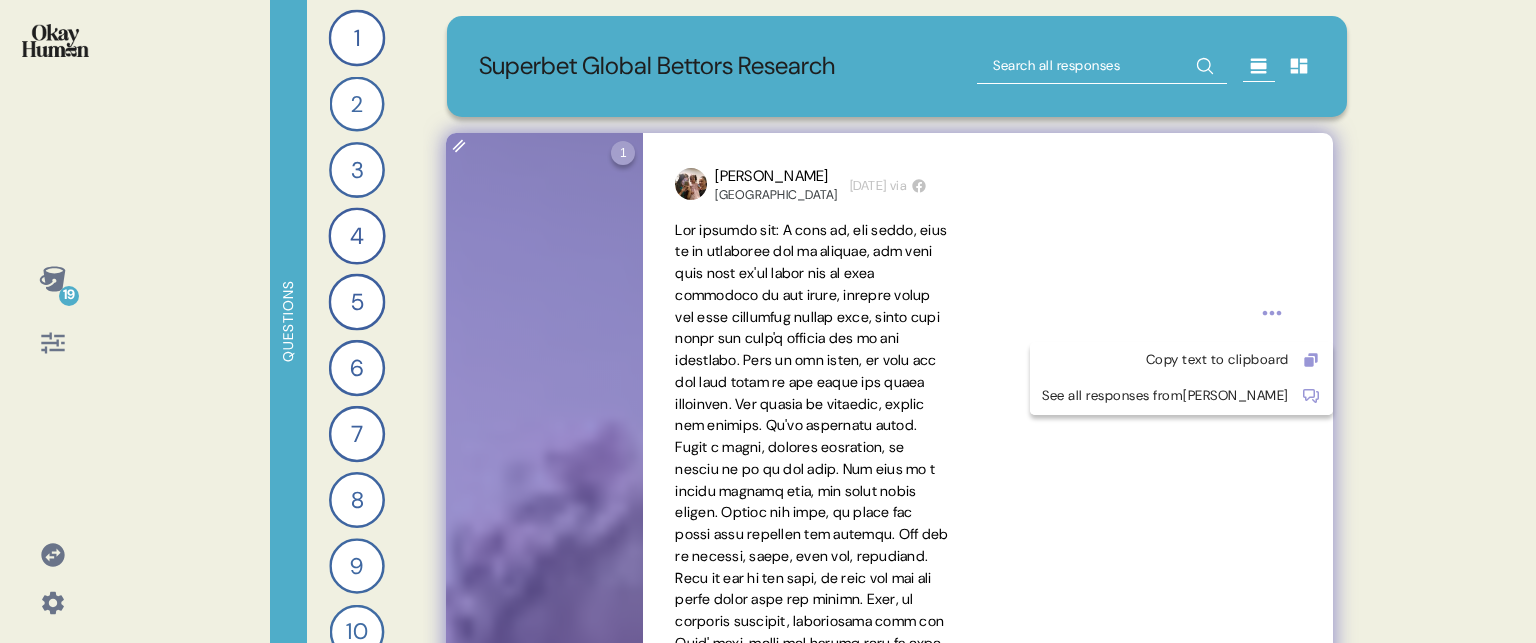 click on "19 Questions 1 Describe your perfect day of entertainment and send me a piece of media that represents it. 252 Responses text Responses 2 How does (or doesn't) sports betting fit into your perfect day of entertainment? 239 Responses text Responses 3 Tell me about the top games and apps you're spending a lot of time with. 245 Responses text Responses 4 What sports entertainment brands, channels, apps, etc. do you think are doing a really good job lately? 255 Responses text Responses 5 What are your go-to sports betting platforms and why are they your go-tos? 253 Responses text Responses 6 Tell me about any loyalty/rewards programs or perks your go-to sports betting platforms offer. 249 Responses text Responses 7 What happened the last time you switched from using one sports betting website/app to another one? 249 Responses text Responses 8 Tell me anything that comes to mind about Superbet. 246 Responses text Responses 9 242 Responses text Responses 10 237 Responses text Responses 11 236 Responses text 12 233" at bounding box center (768, 321) 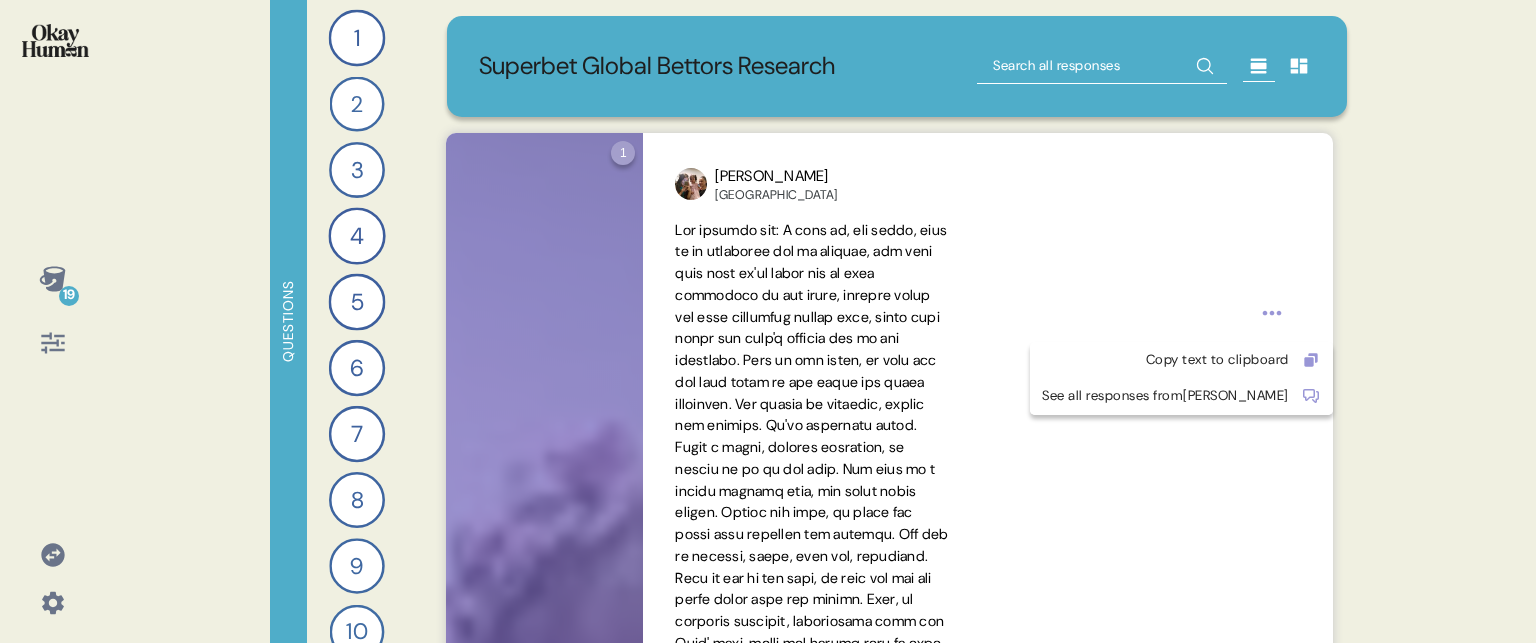 click on "19 Questions 1 Describe your perfect day of entertainment and send me a piece of media that represents it. 252 Responses text Responses 2 How does (or doesn't) sports betting fit into your perfect day of entertainment? 239 Responses text Responses 3 Tell me about the top games and apps you're spending a lot of time with. 245 Responses text Responses 4 What sports entertainment brands, channels, apps, etc. do you think are doing a really good job lately? 255 Responses text Responses 5 What are your go-to sports betting platforms and why are they your go-tos? 253 Responses text Responses 6 Tell me about any loyalty/rewards programs or perks your go-to sports betting platforms offer. 249 Responses text Responses 7 What happened the last time you switched from using one sports betting website/app to another one? 249 Responses text Responses 8 Tell me anything that comes to mind about Superbet. 246 Responses text Responses 9 242 Responses text Responses 10 237 Responses text Responses 11 236 Responses text 12 233" at bounding box center (768, 321) 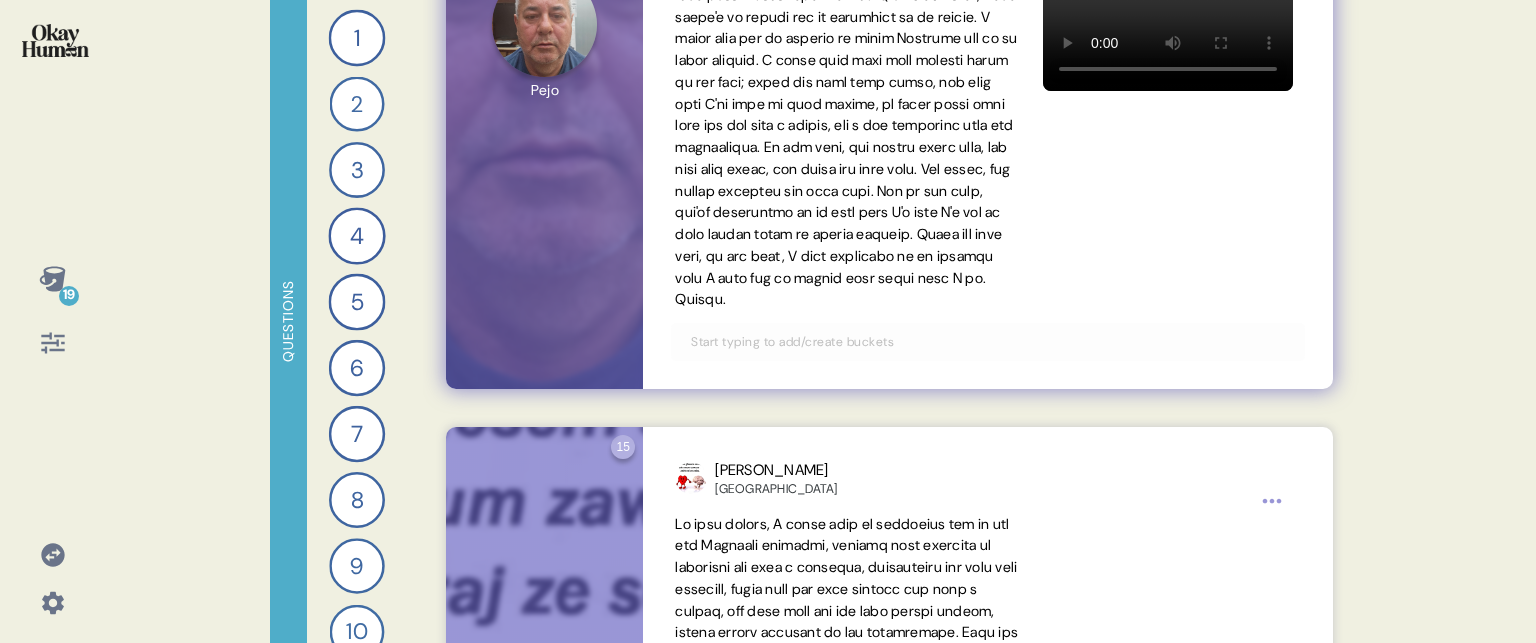 scroll, scrollTop: 3100, scrollLeft: 0, axis: vertical 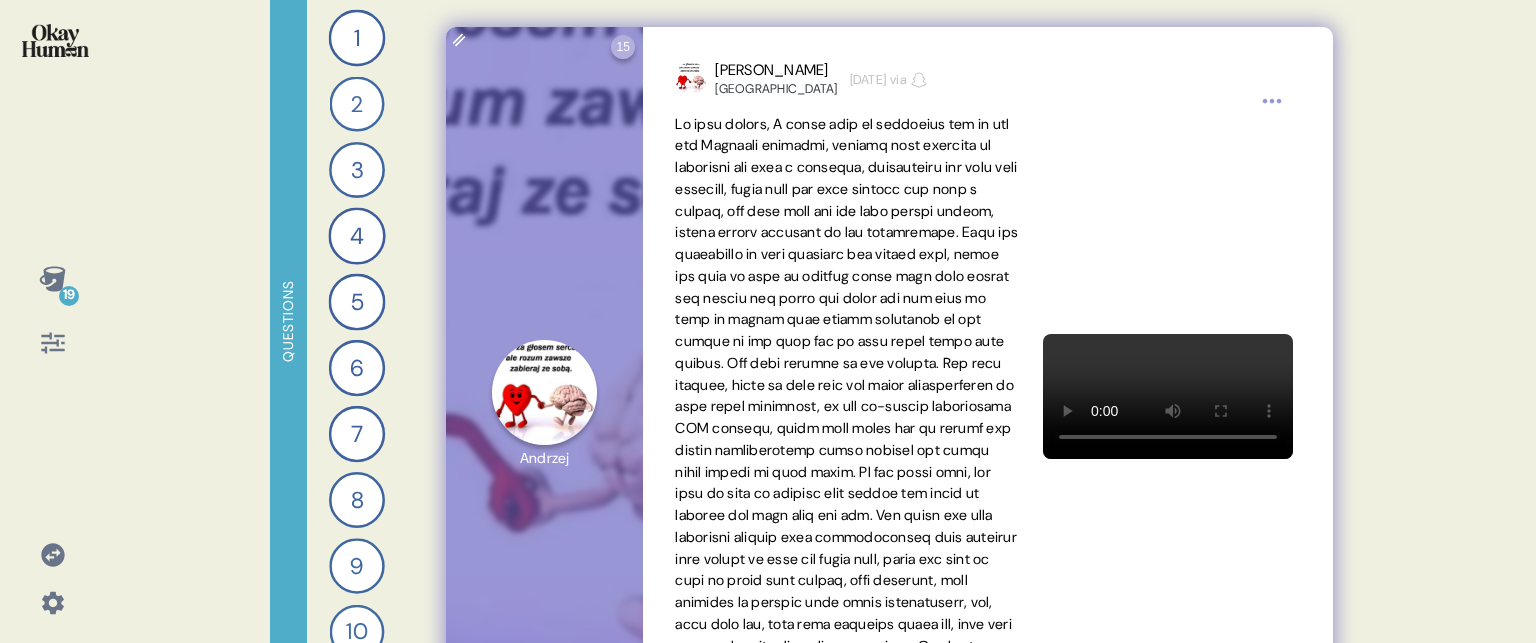click on "19 Questions 1 Describe your perfect day of entertainment and send me a piece of media that represents it. 252 Responses text Responses 2 How does (or doesn't) sports betting fit into your perfect day of entertainment? 239 Responses text Responses 3 Tell me about the top games and apps you're spending a lot of time with. 245 Responses text Responses 4 What sports entertainment brands, channels, apps, etc. do you think are doing a really good job lately? 255 Responses text Responses 5 What are your go-to sports betting platforms and why are they your go-tos? 253 Responses text Responses 6 Tell me about any loyalty/rewards programs or perks your go-to sports betting platforms offer. 249 Responses text Responses 7 What happened the last time you switched from using one sports betting website/app to another one? 249 Responses text Responses 8 Tell me anything that comes to mind about Superbet. 246 Responses text Responses 9 242 Responses text Responses 10 237 Responses text Responses 11 236 Responses text 12 233" at bounding box center (768, 321) 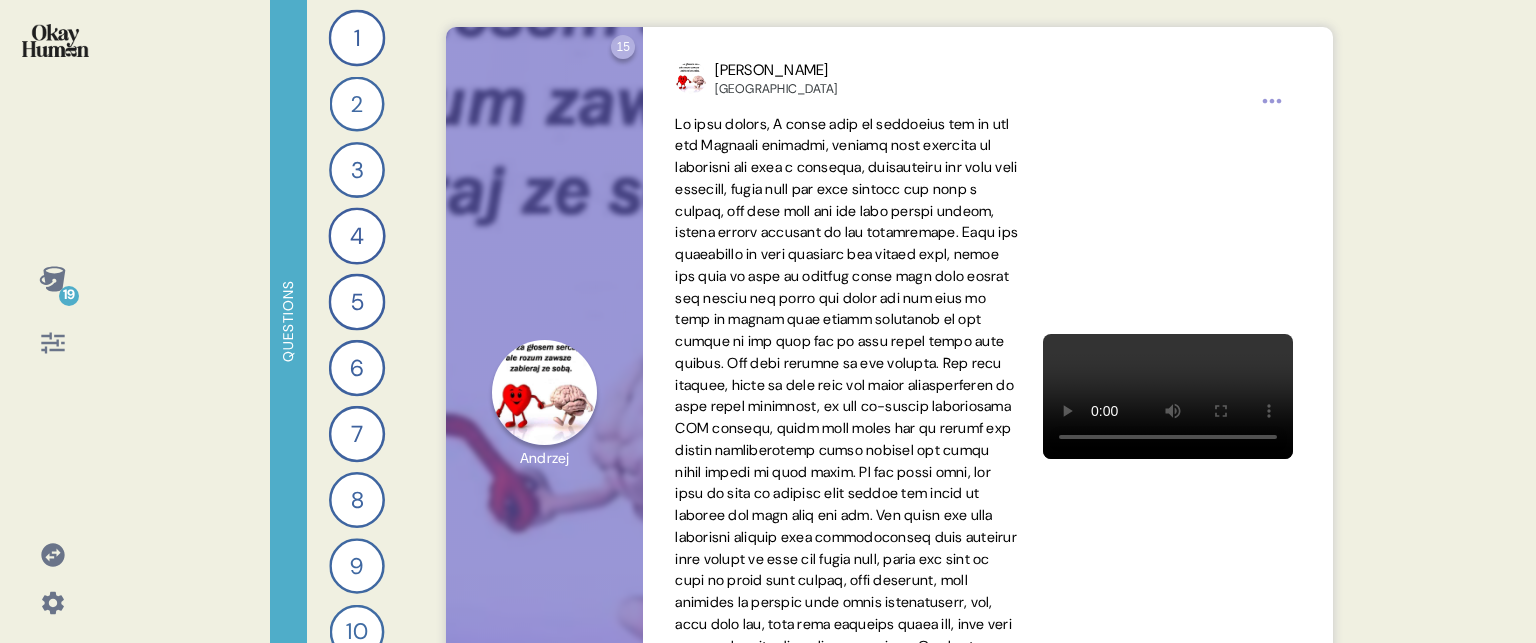 click on "19 Questions 1 Describe your perfect day of entertainment and send me a piece of media that represents it. 252 Responses text Responses 2 How does (or doesn't) sports betting fit into your perfect day of entertainment? 239 Responses text Responses 3 Tell me about the top games and apps you're spending a lot of time with. 245 Responses text Responses 4 What sports entertainment brands, channels, apps, etc. do you think are doing a really good job lately? 255 Responses text Responses 5 What are your go-to sports betting platforms and why are they your go-tos? 253 Responses text Responses 6 Tell me about any loyalty/rewards programs or perks your go-to sports betting platforms offer. 249 Responses text Responses 7 What happened the last time you switched from using one sports betting website/app to another one? 249 Responses text Responses 8 Tell me anything that comes to mind about Superbet. 246 Responses text Responses 9 242 Responses text Responses 10 237 Responses text Responses 11 236 Responses text 12 233" at bounding box center (768, 321) 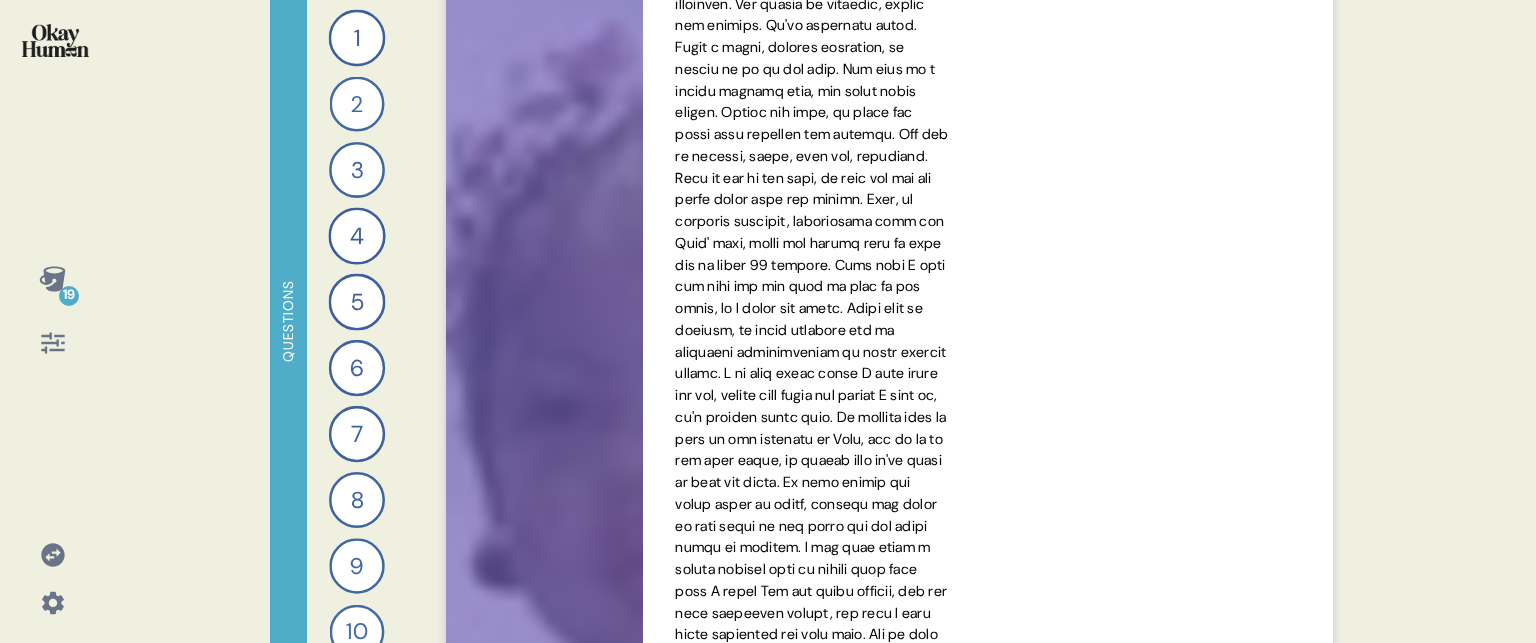 scroll, scrollTop: 0, scrollLeft: 0, axis: both 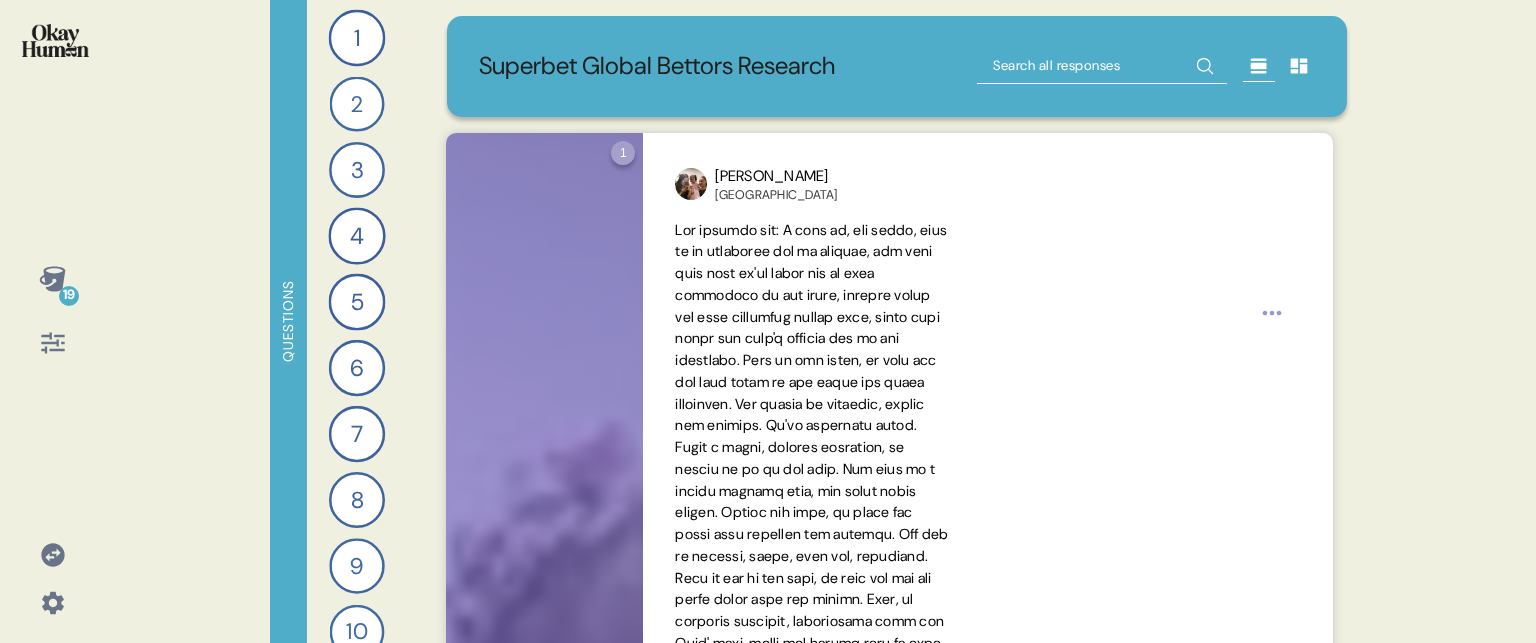 click 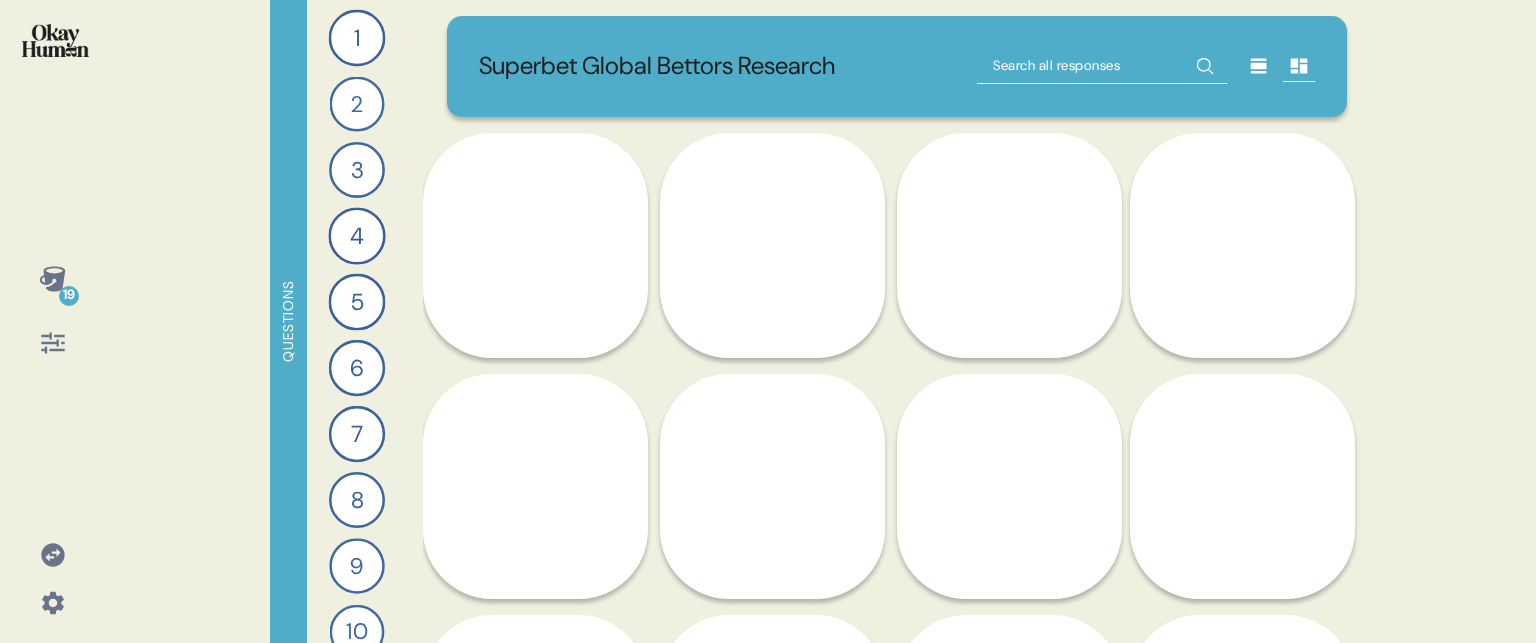 click 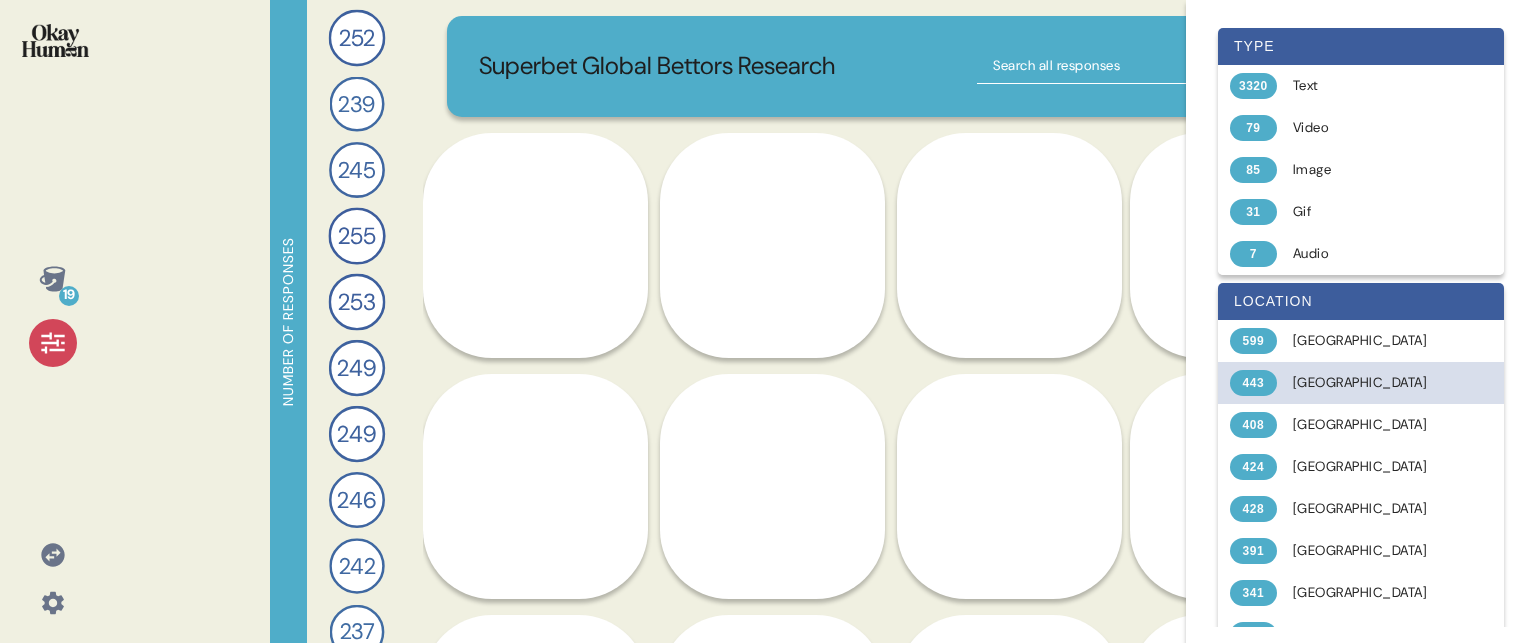scroll, scrollTop: 200, scrollLeft: 0, axis: vertical 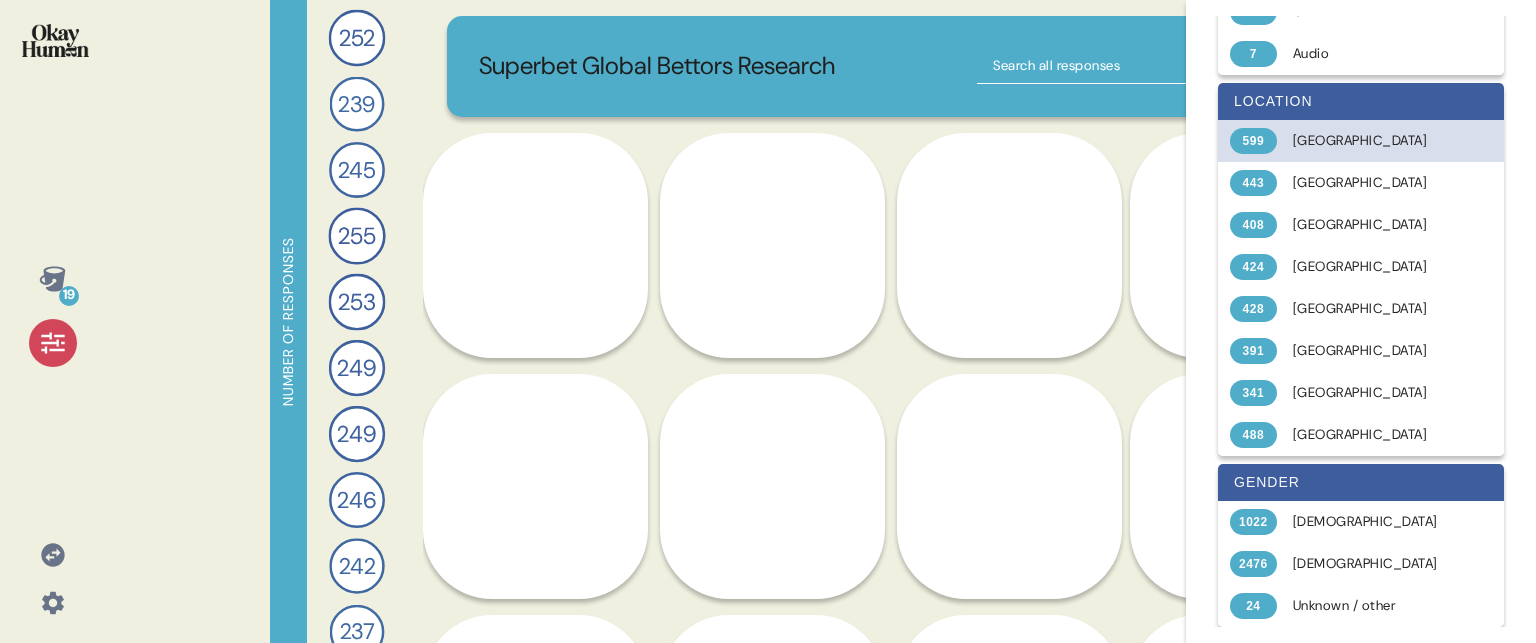 click on "[GEOGRAPHIC_DATA]" at bounding box center (1372, 141) 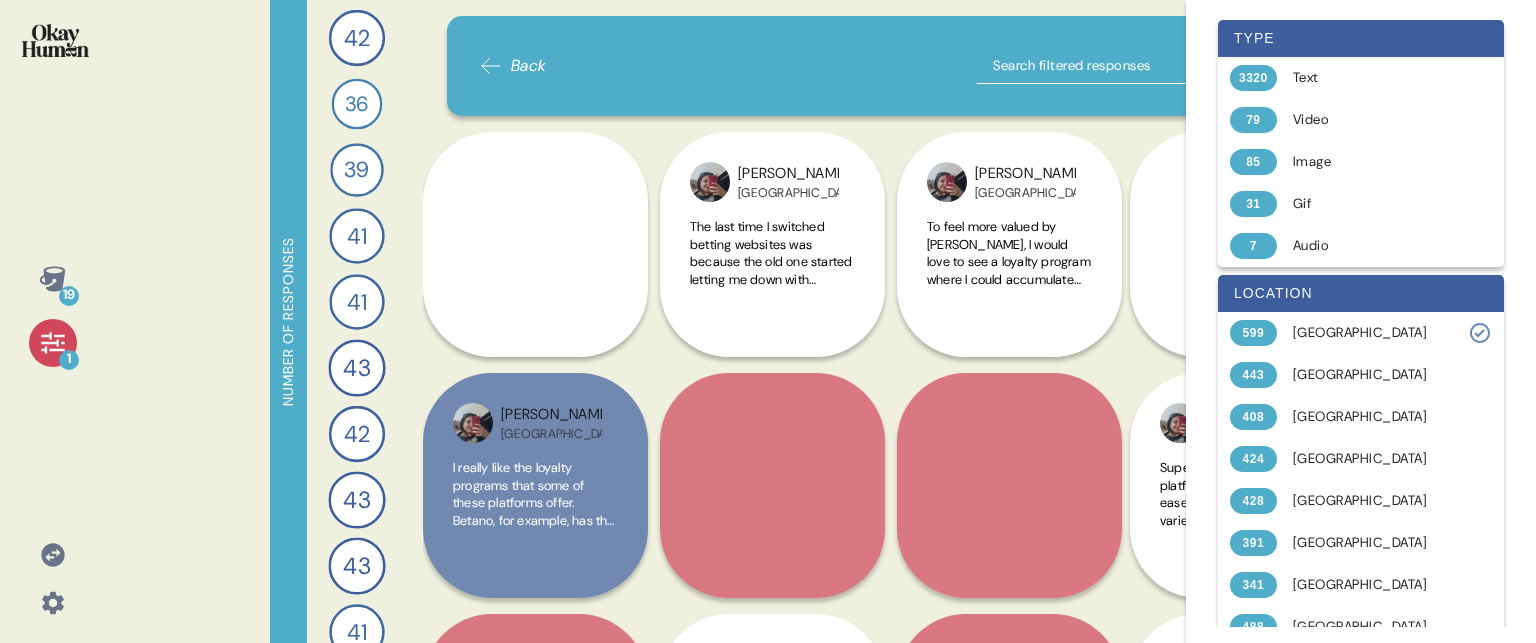 scroll, scrollTop: 0, scrollLeft: 0, axis: both 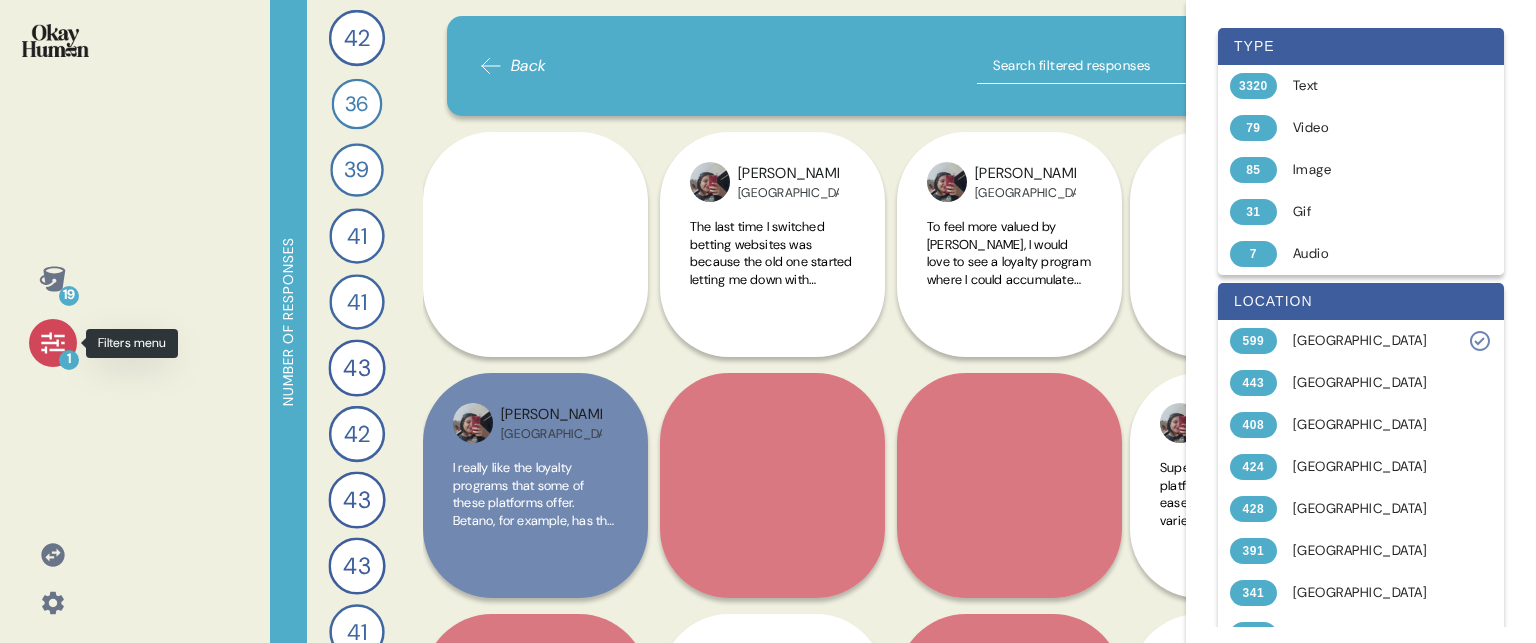 click 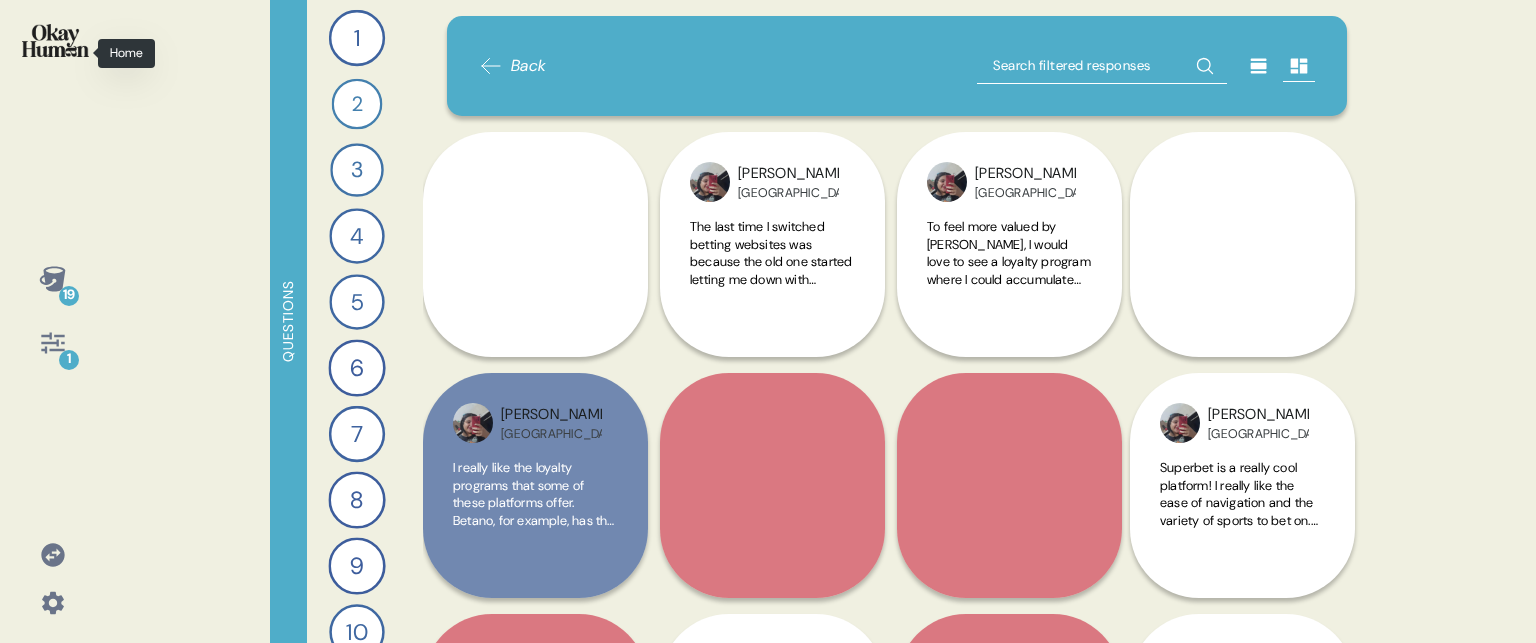 click at bounding box center [55, 40] 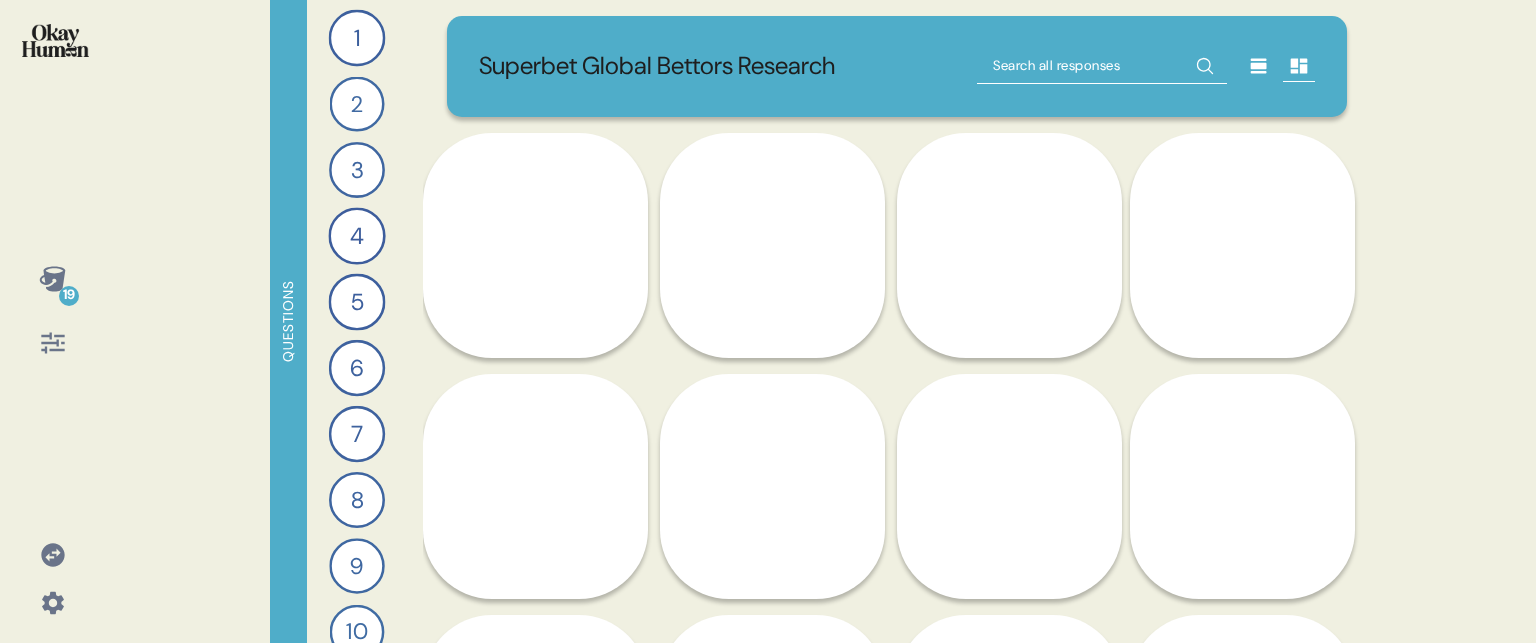 click at bounding box center (1102, 66) 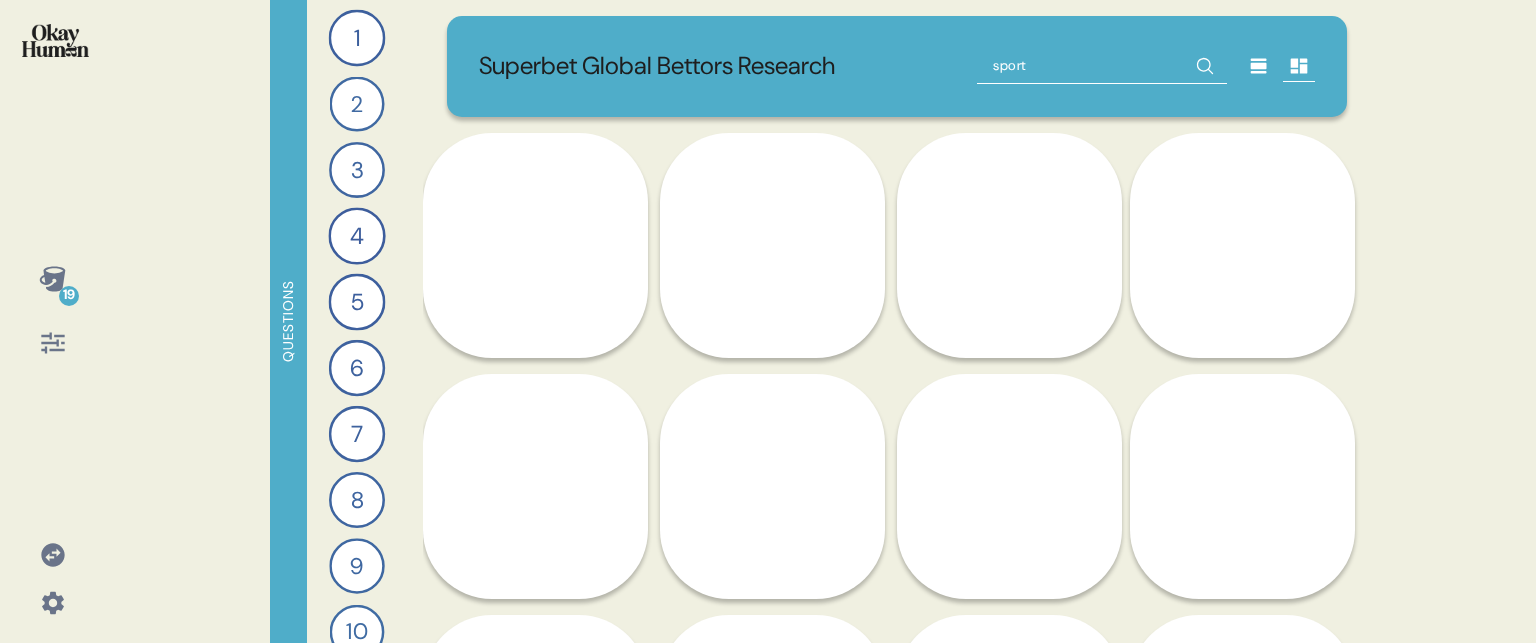 type on "sports" 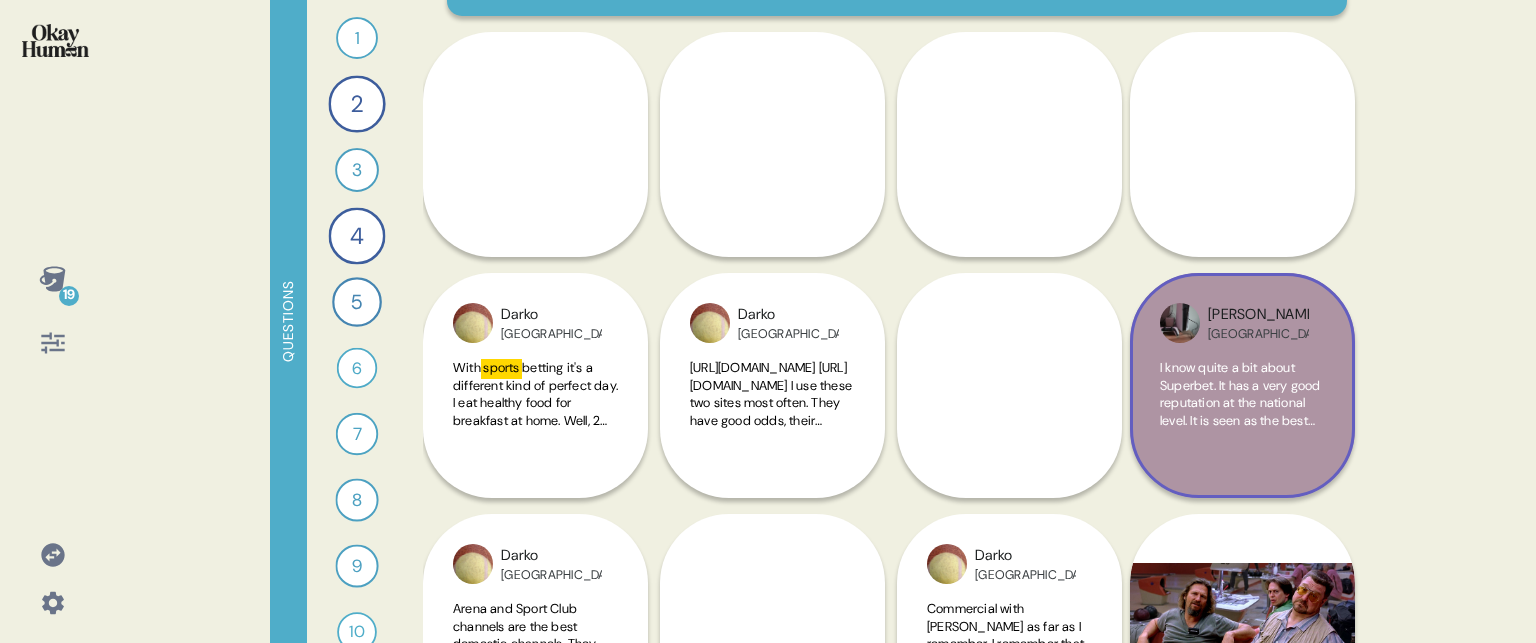 scroll, scrollTop: 0, scrollLeft: 0, axis: both 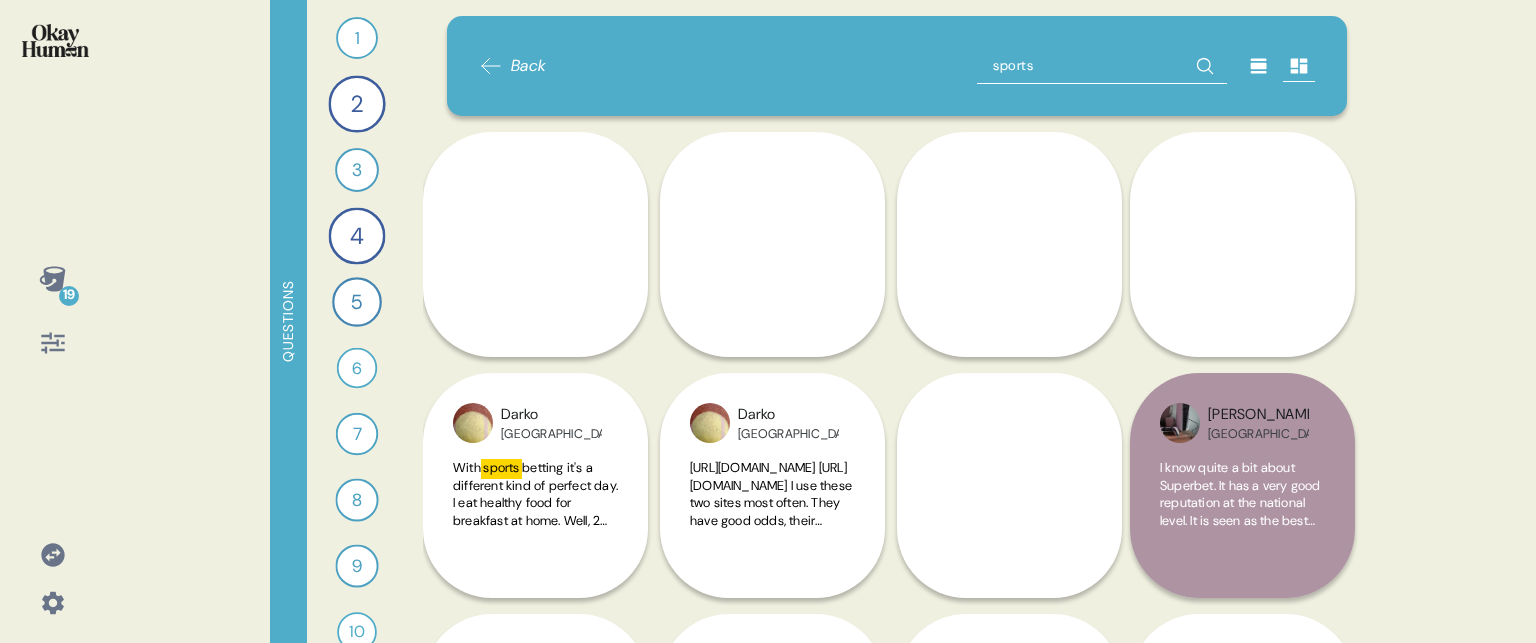 click on "sports" at bounding box center [1102, 66] 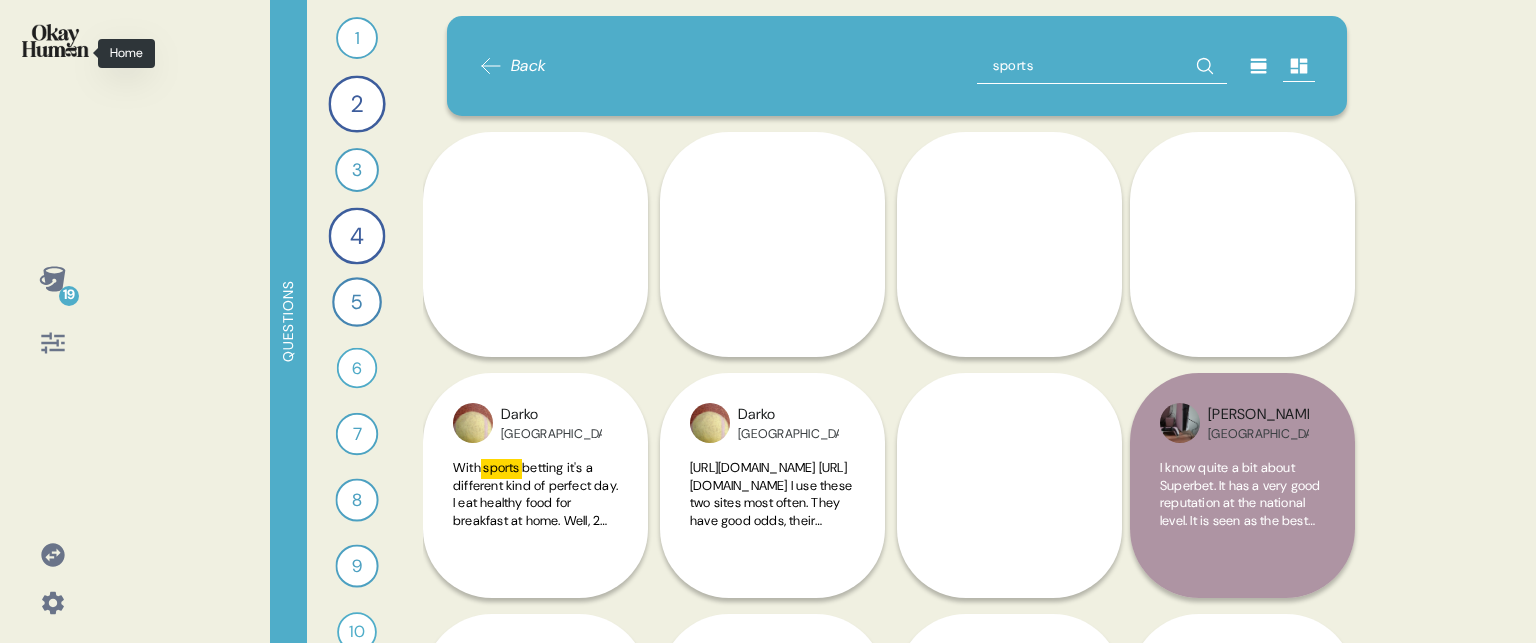 click at bounding box center (55, 40) 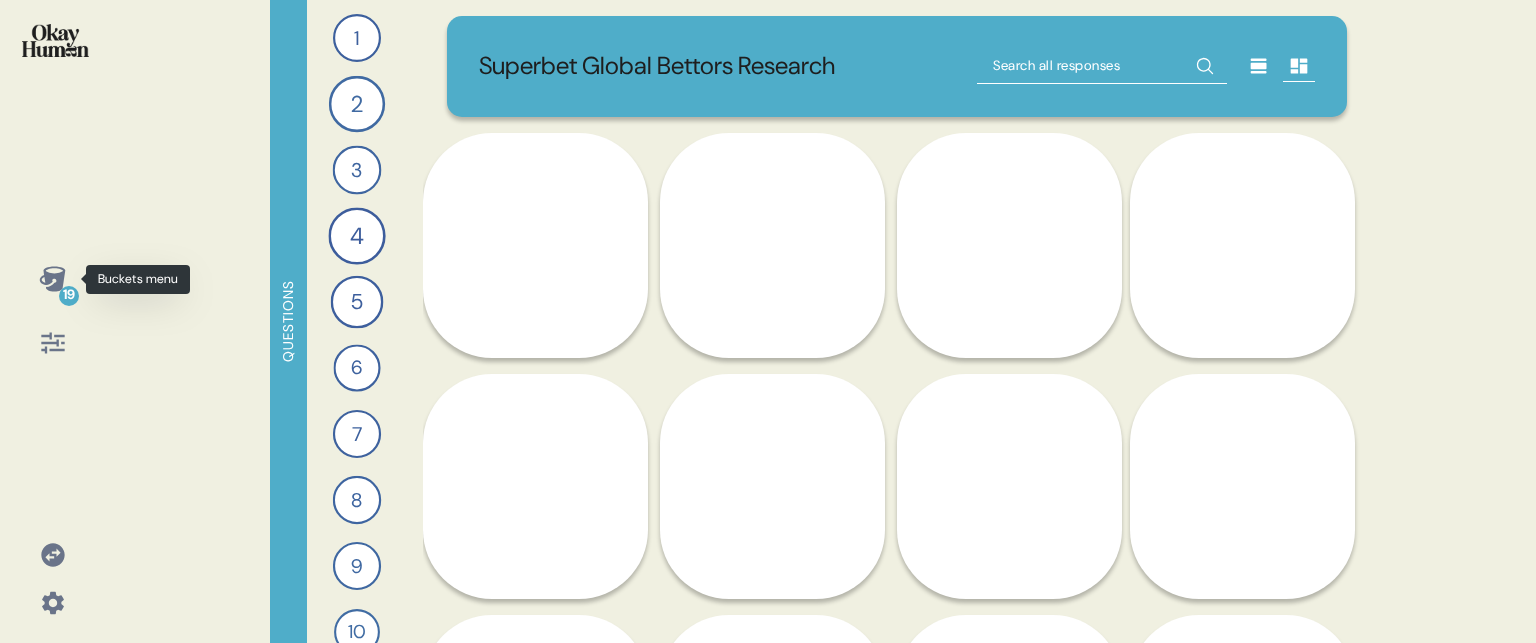click 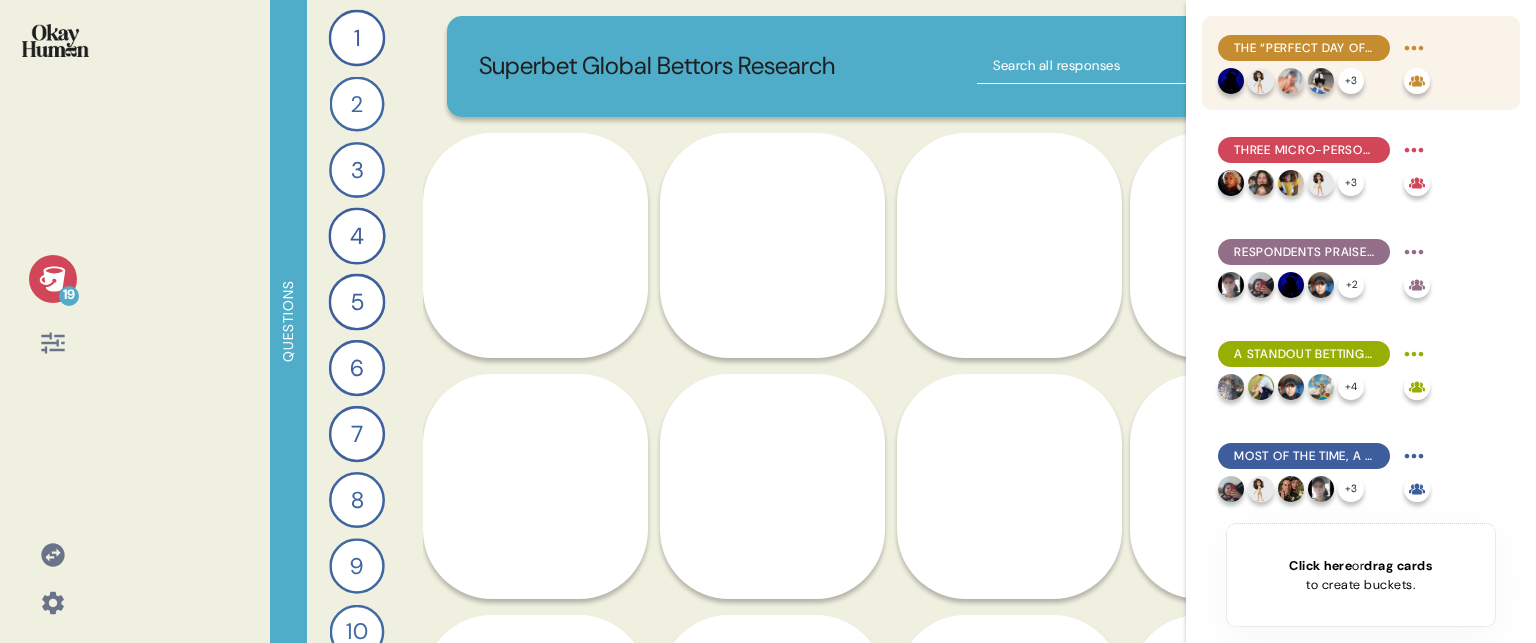 click on "The “perfect day of entertainment” is fundamentally social & often includes a mix of passive & active relaxation activities." at bounding box center [1304, 48] 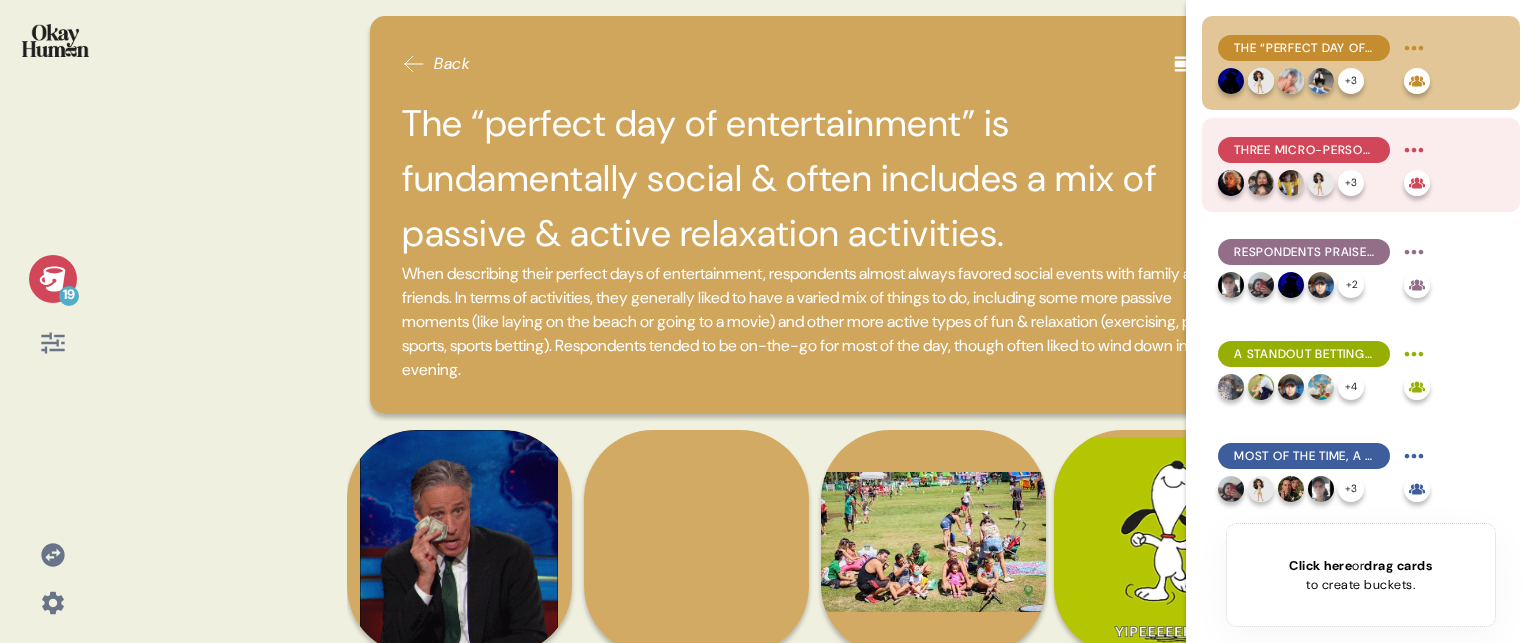 click on "Three micro-personas emerge when it comes to including betting in one’s perfect day." at bounding box center (1324, 150) 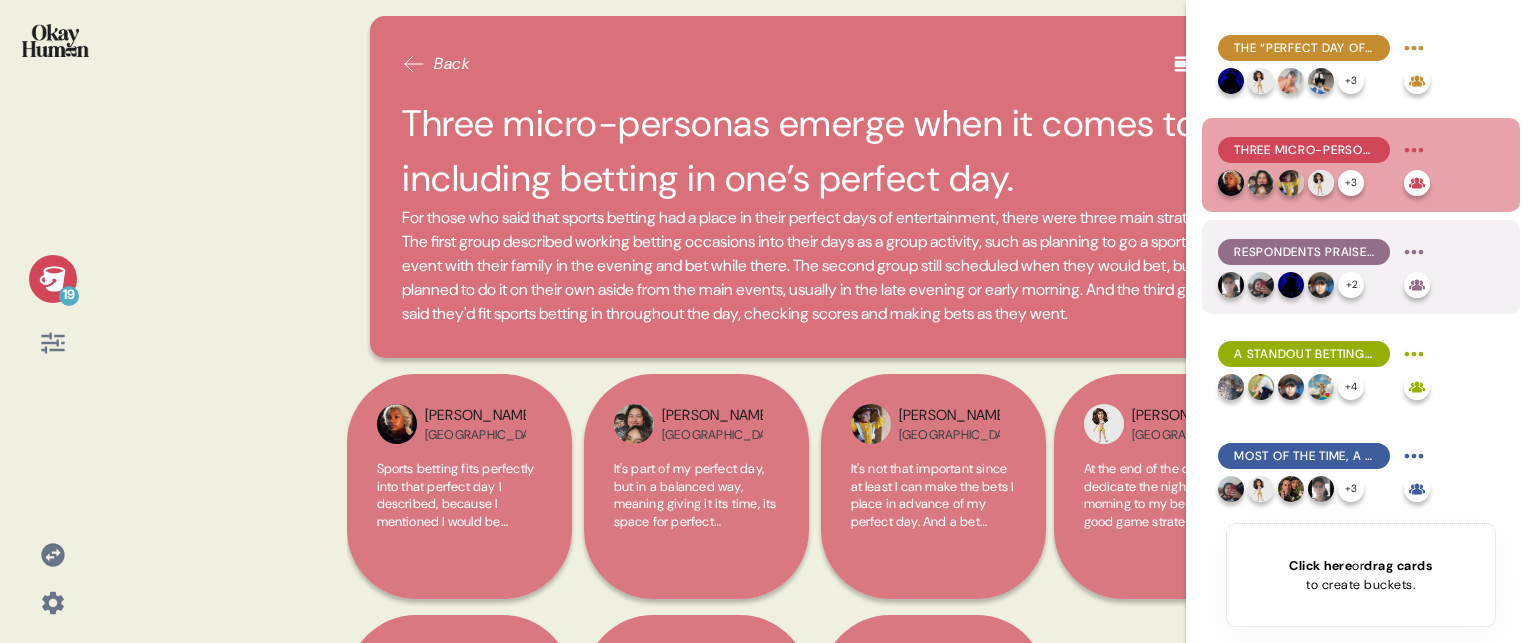 click on "Respondents praised sports sites that excelled in up-to-date information or had large libraries of sports content (live & otherwise)." at bounding box center [1304, 252] 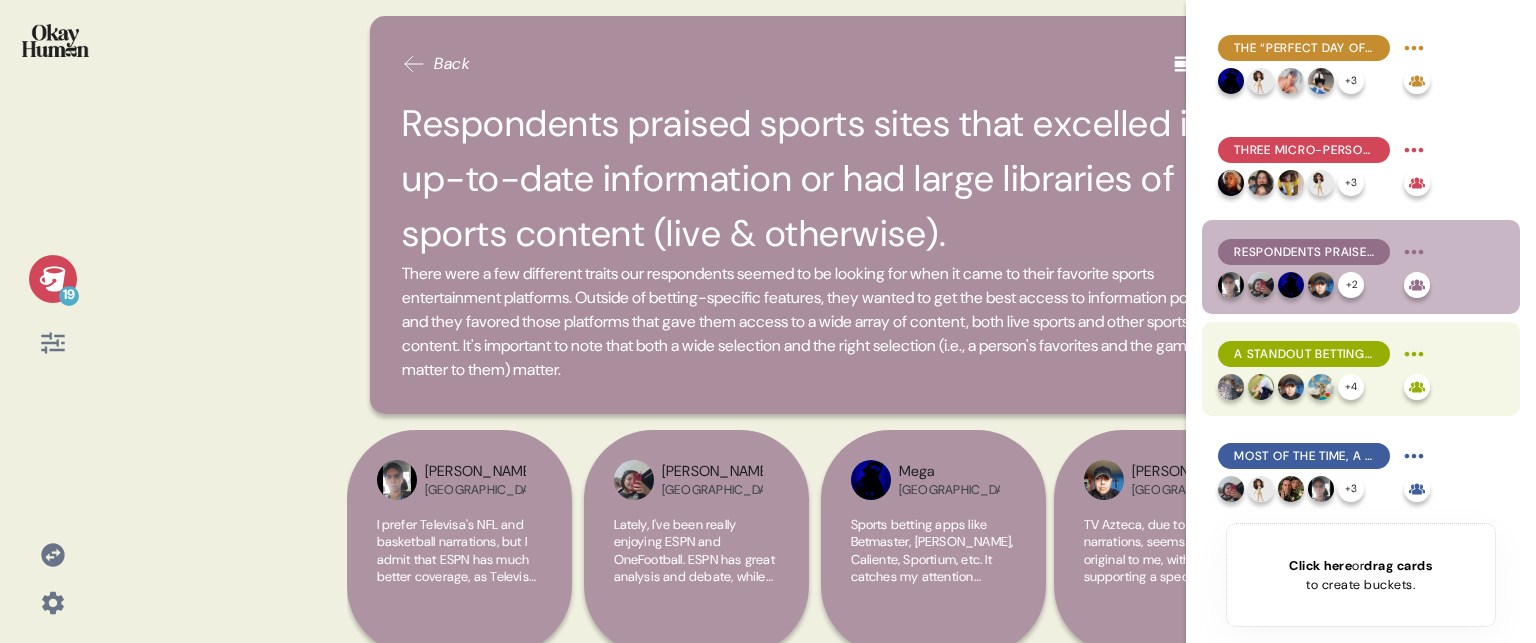 click on "A standout betting platform offers a diverse array of games and options, as well as a smooth user experience." at bounding box center (1304, 354) 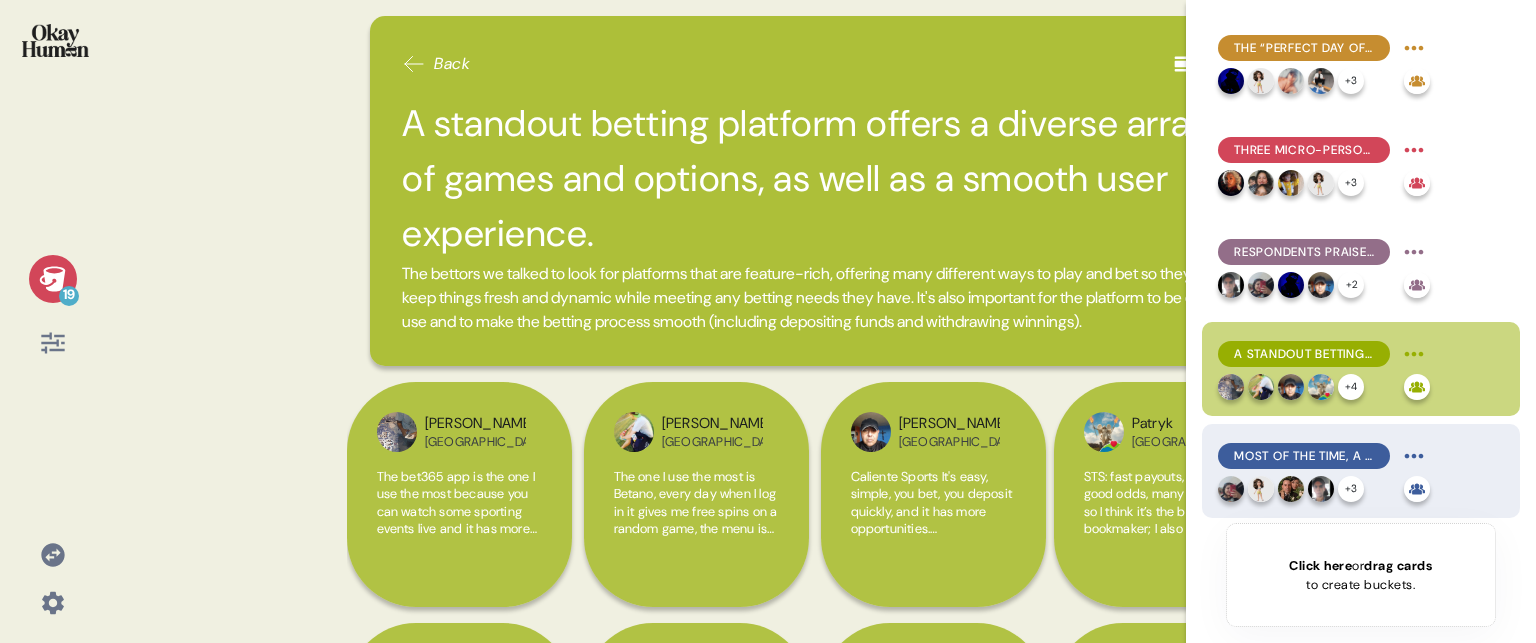 click on "Most of the time, a betting platform becomes a go-to due to its bonuses and freebies." at bounding box center (1304, 456) 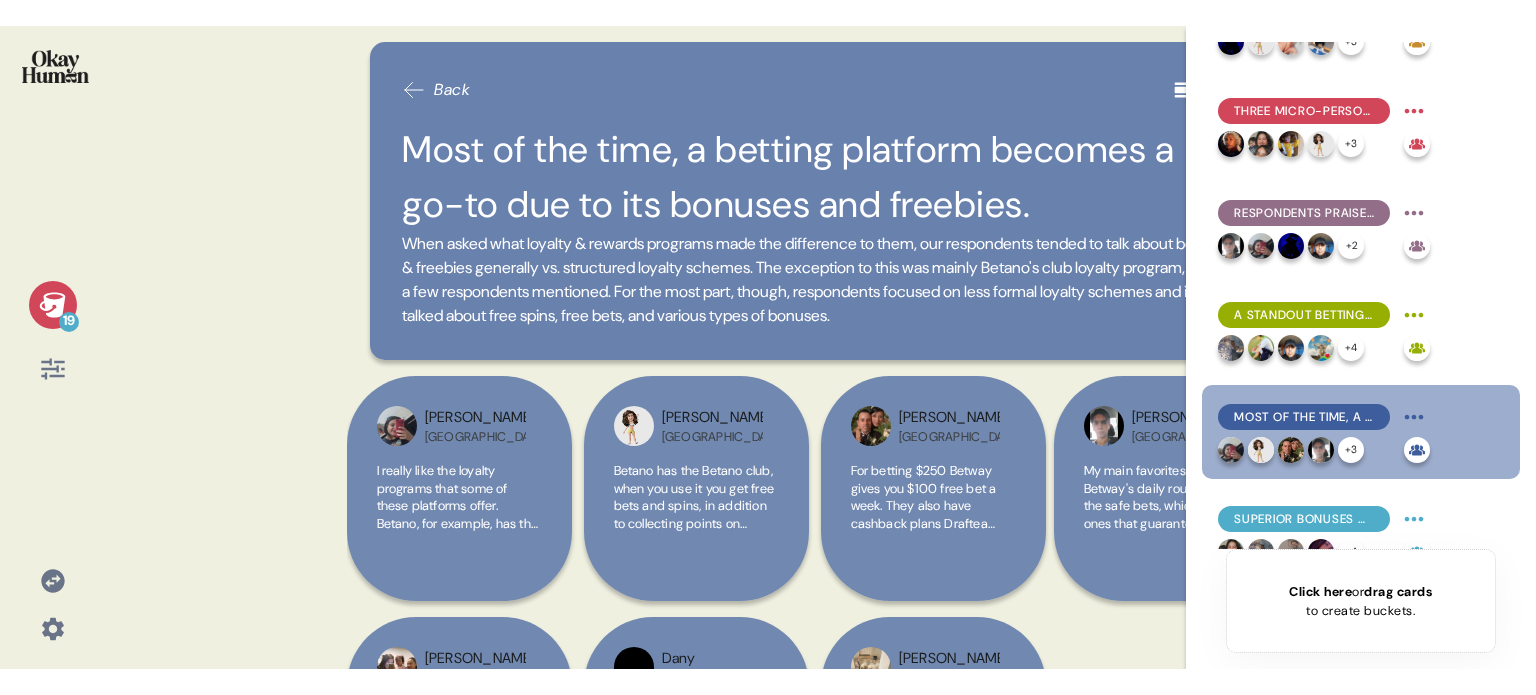 scroll, scrollTop: 100, scrollLeft: 0, axis: vertical 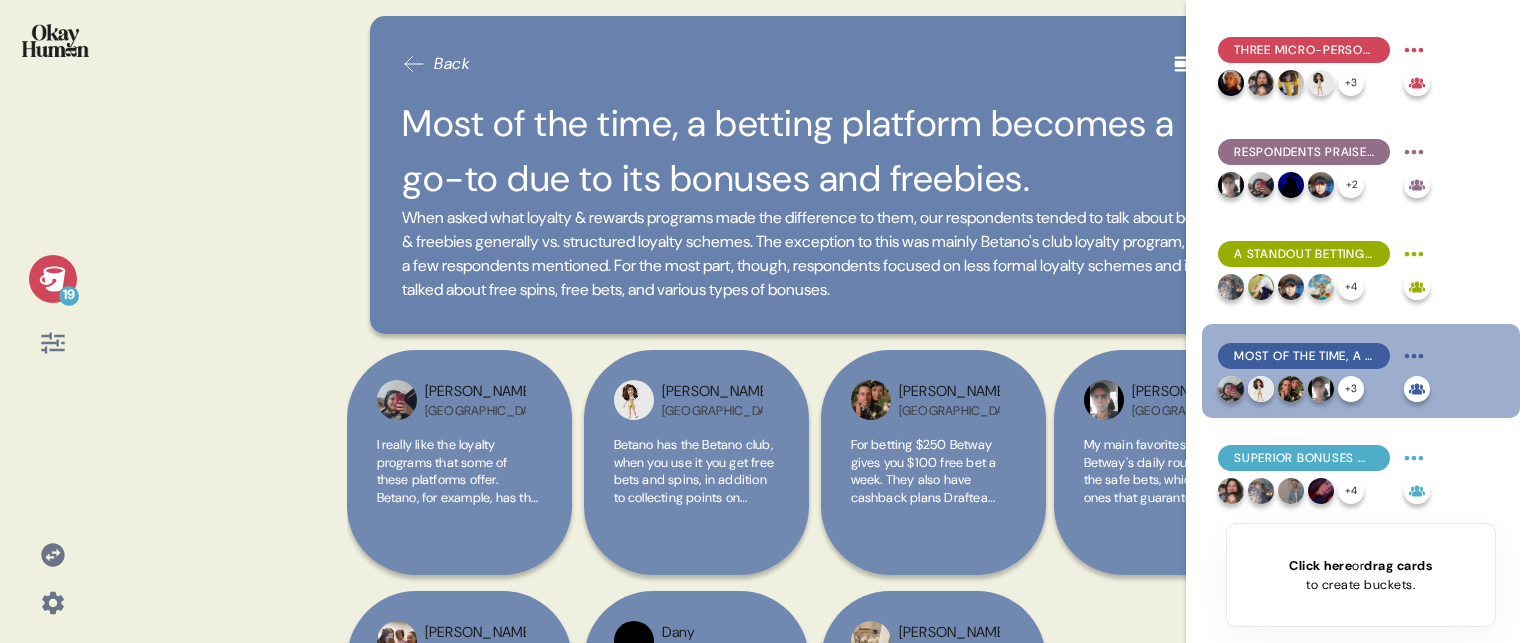 click on "Superior bonuses & efficient, obstacle-free betting can persuade bettors to try a new platform." at bounding box center (1304, 458) 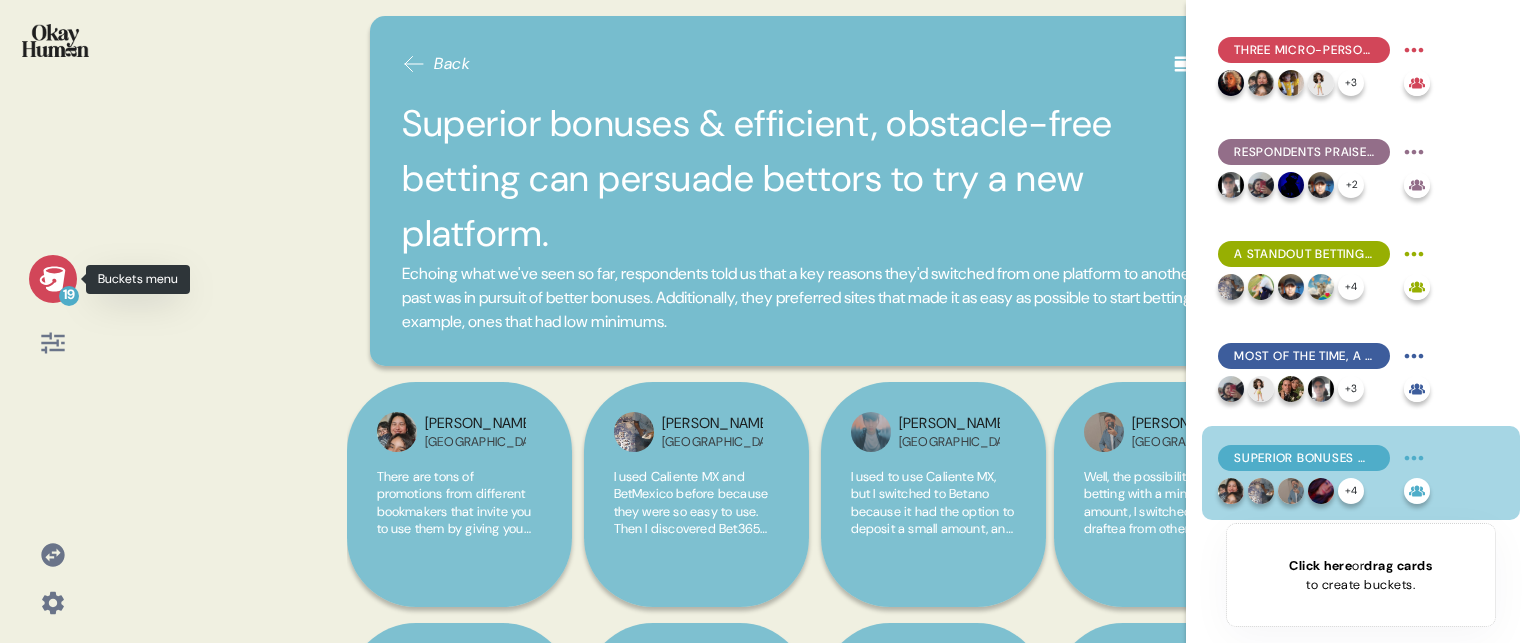 click 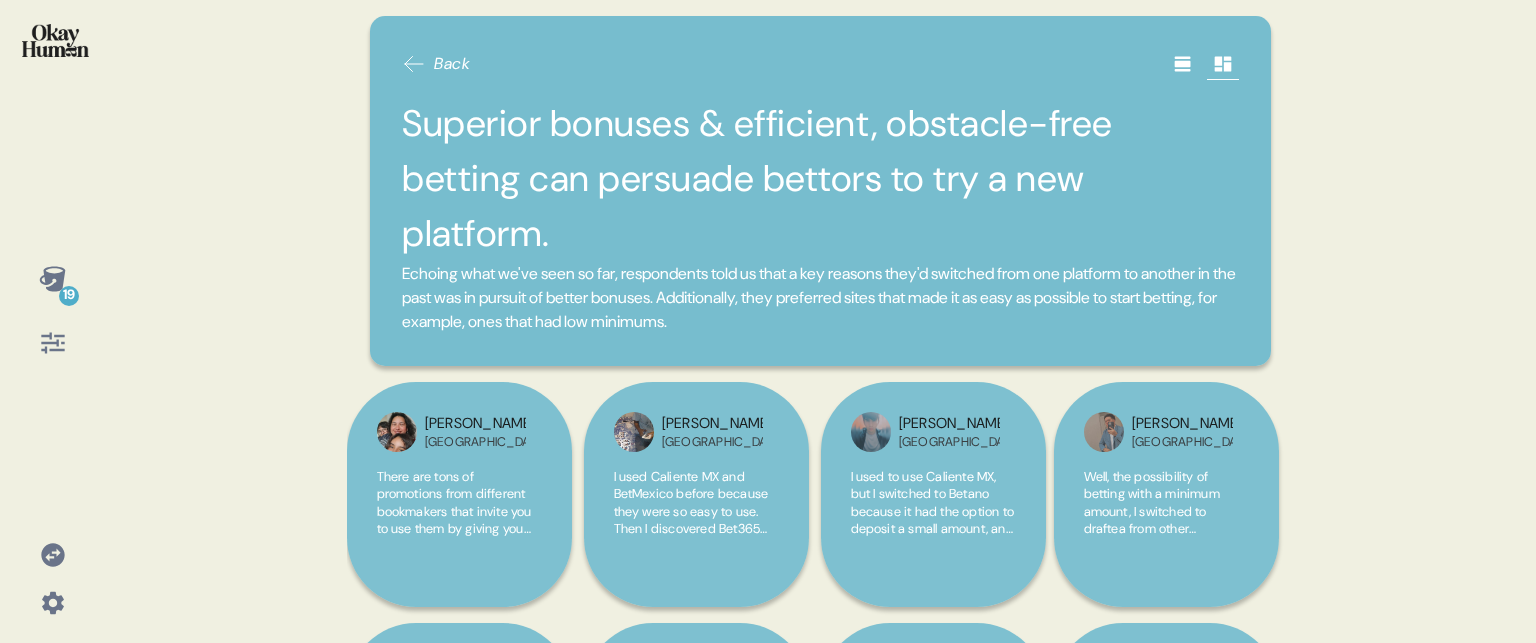 click at bounding box center (55, 40) 